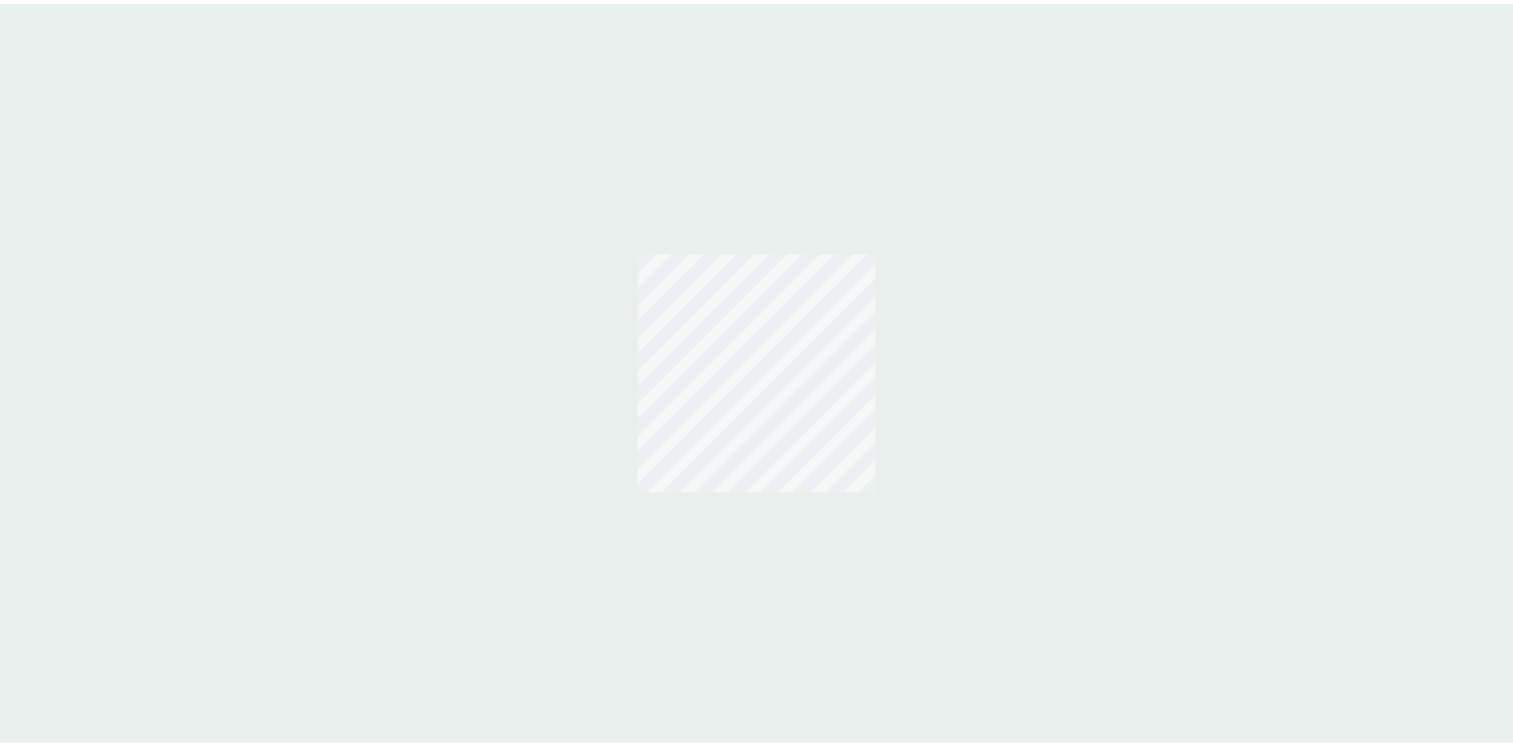 scroll, scrollTop: 0, scrollLeft: 0, axis: both 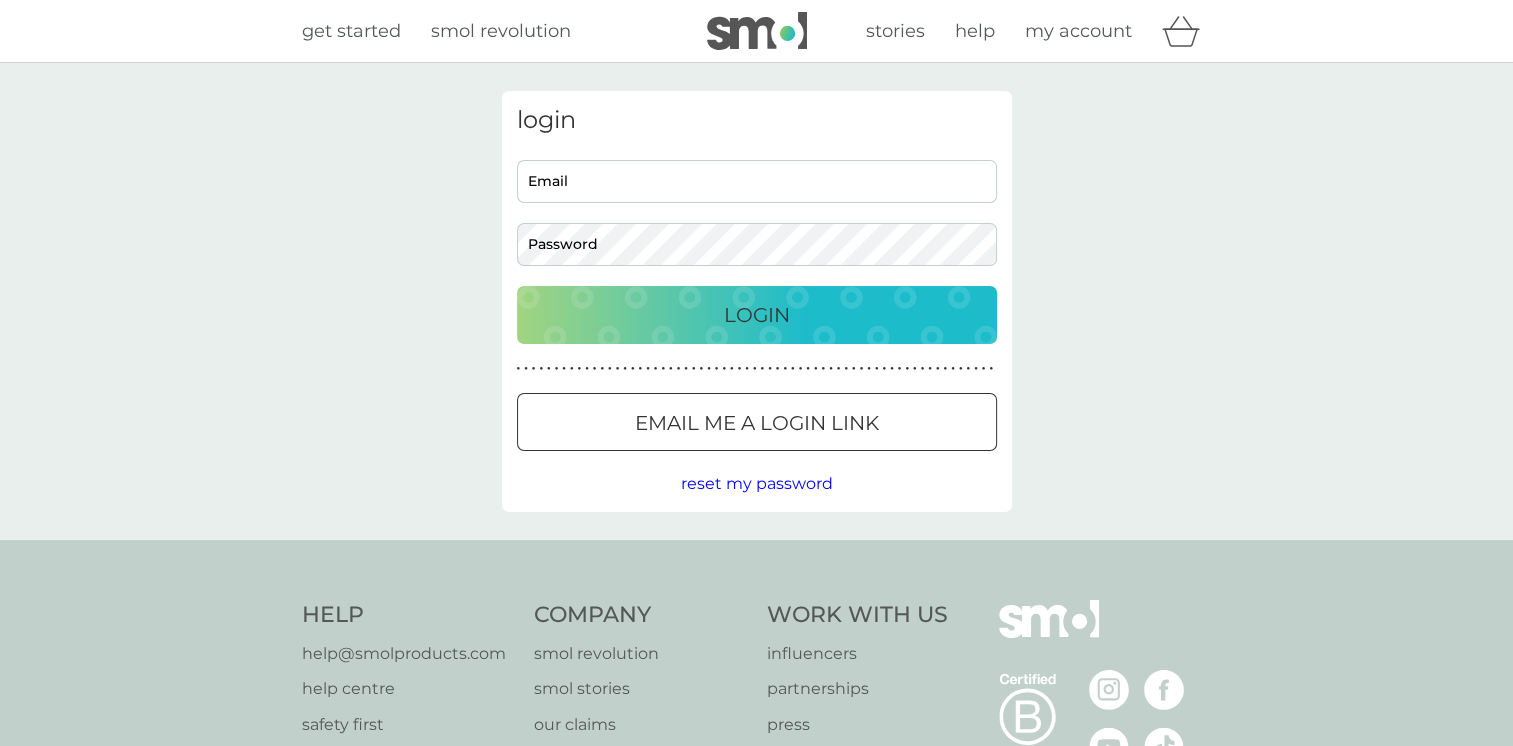 click on "Email" at bounding box center (757, 181) 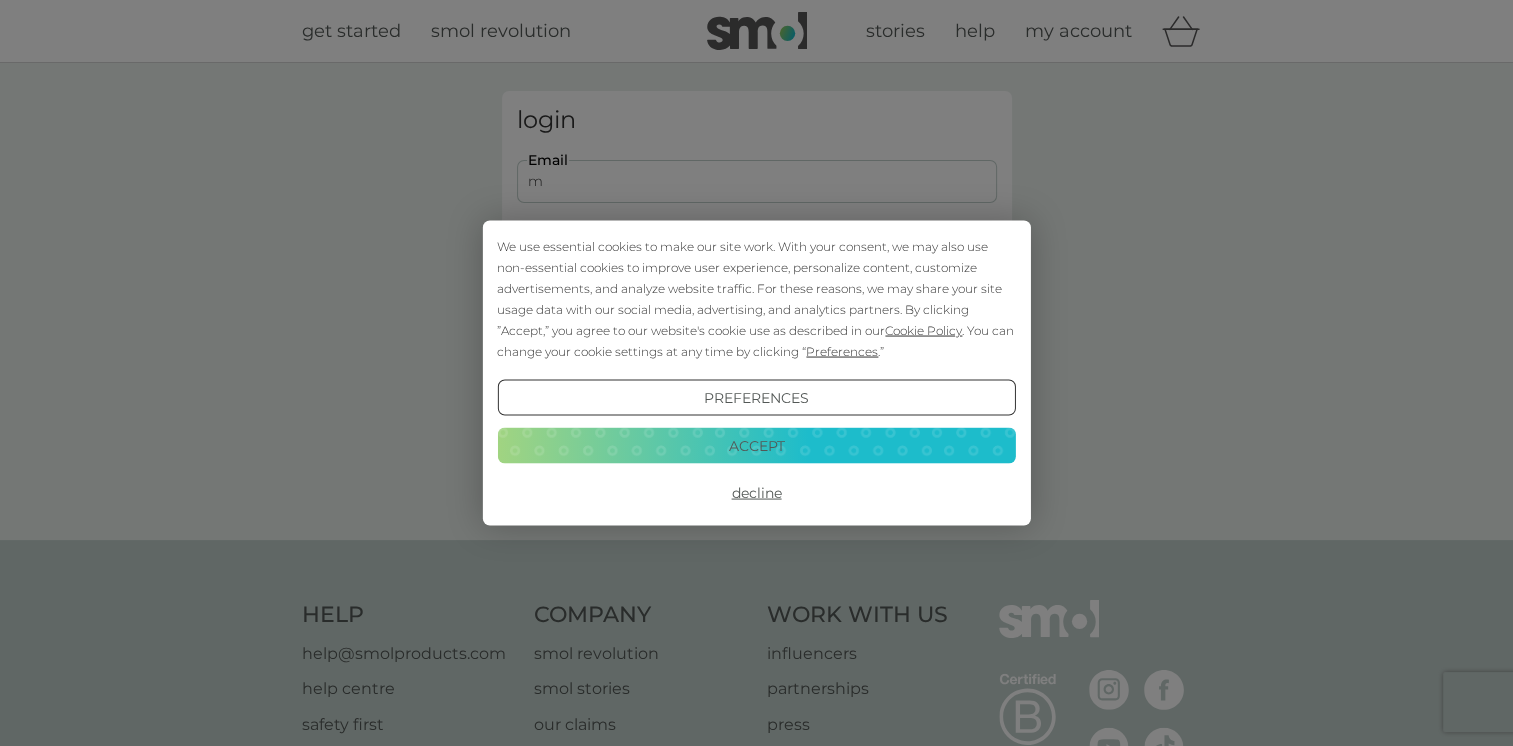 scroll, scrollTop: 0, scrollLeft: 0, axis: both 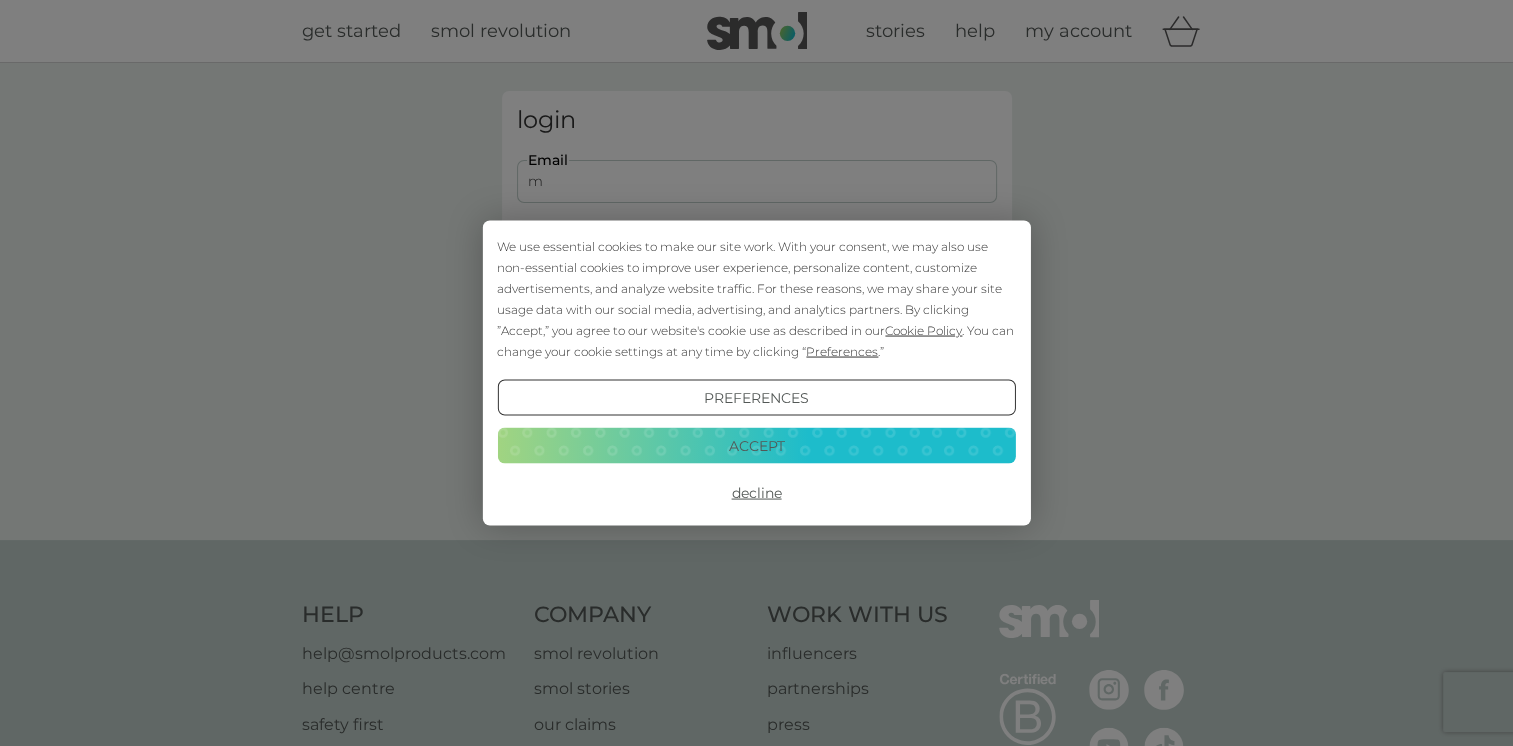 type on "mariebcurran@gmail.com" 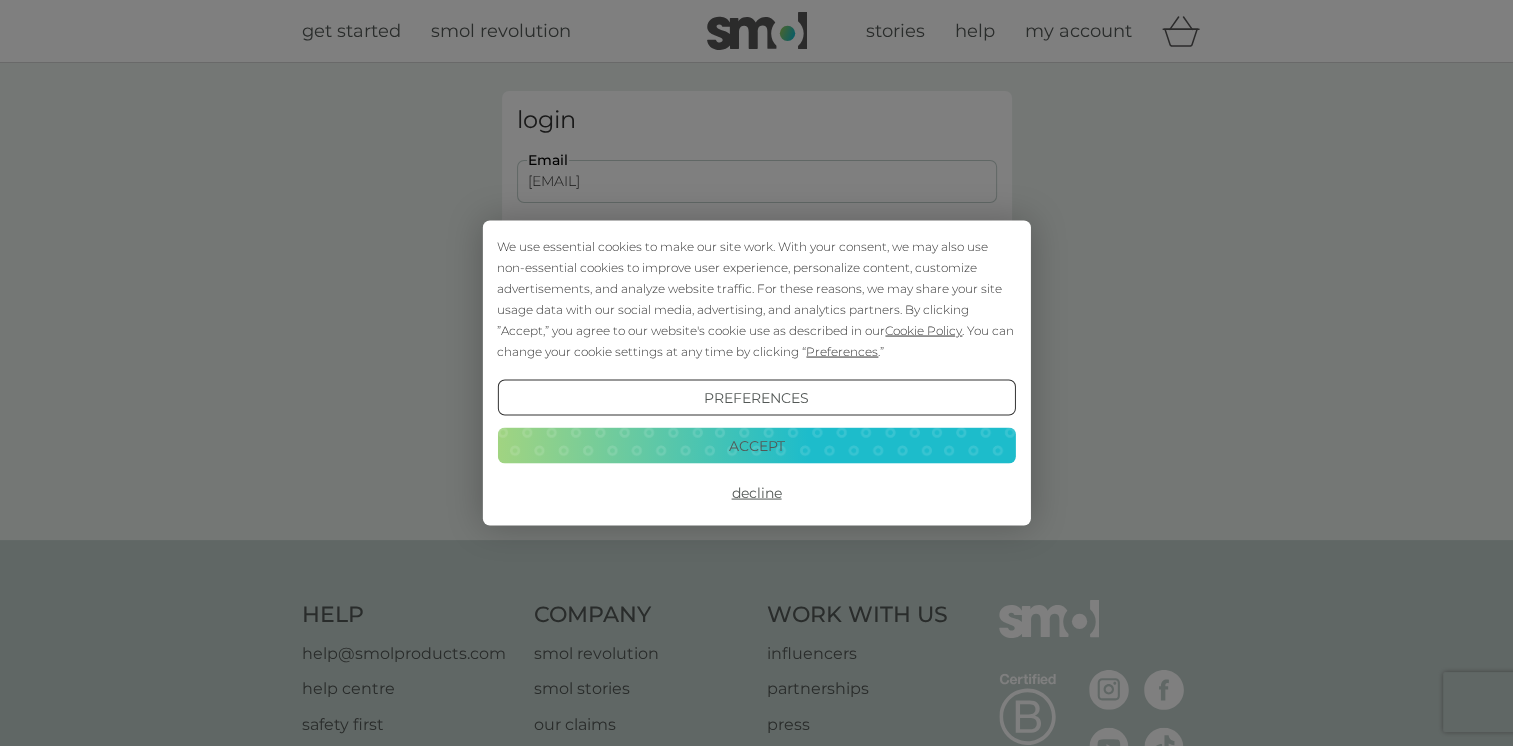 click on "Decline" at bounding box center [756, 493] 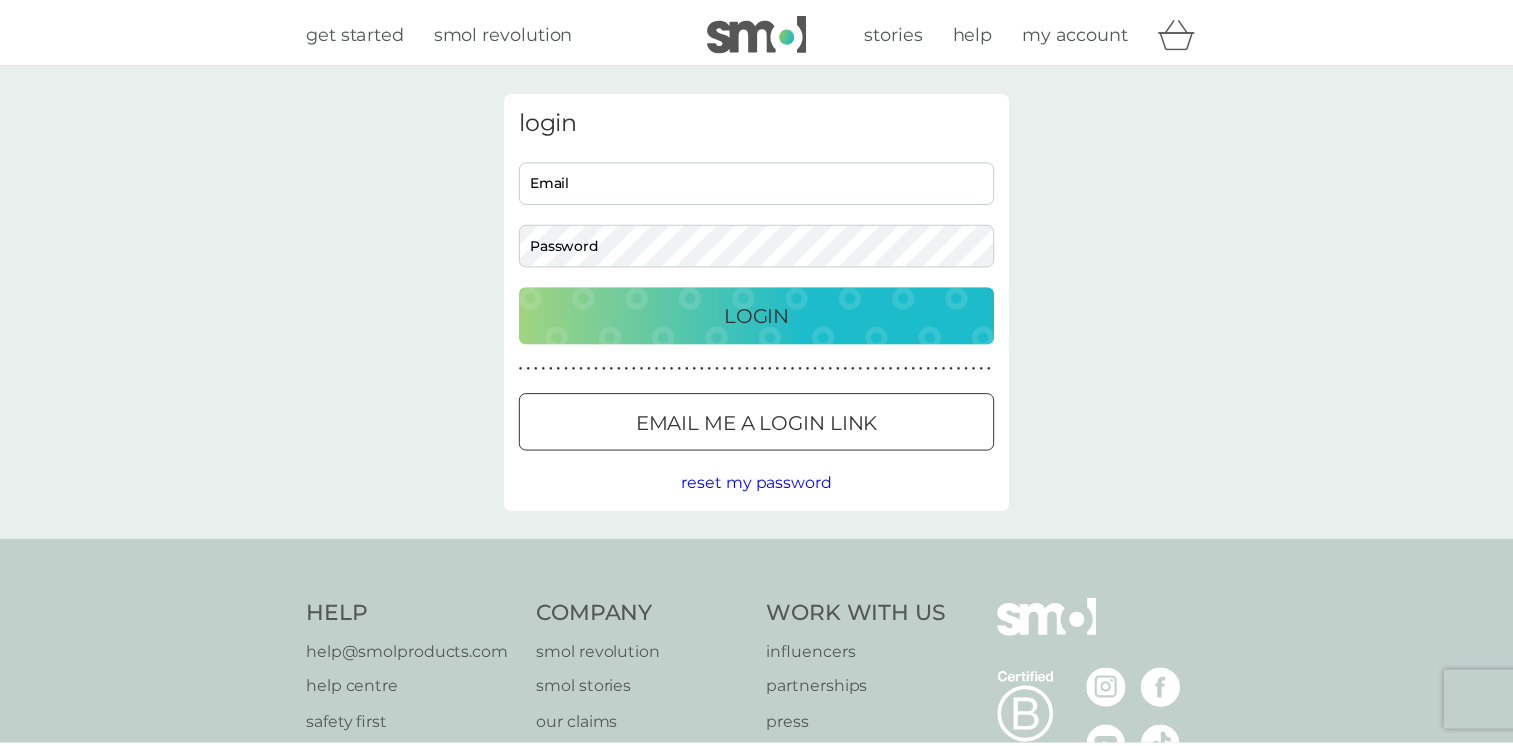 scroll, scrollTop: 0, scrollLeft: 0, axis: both 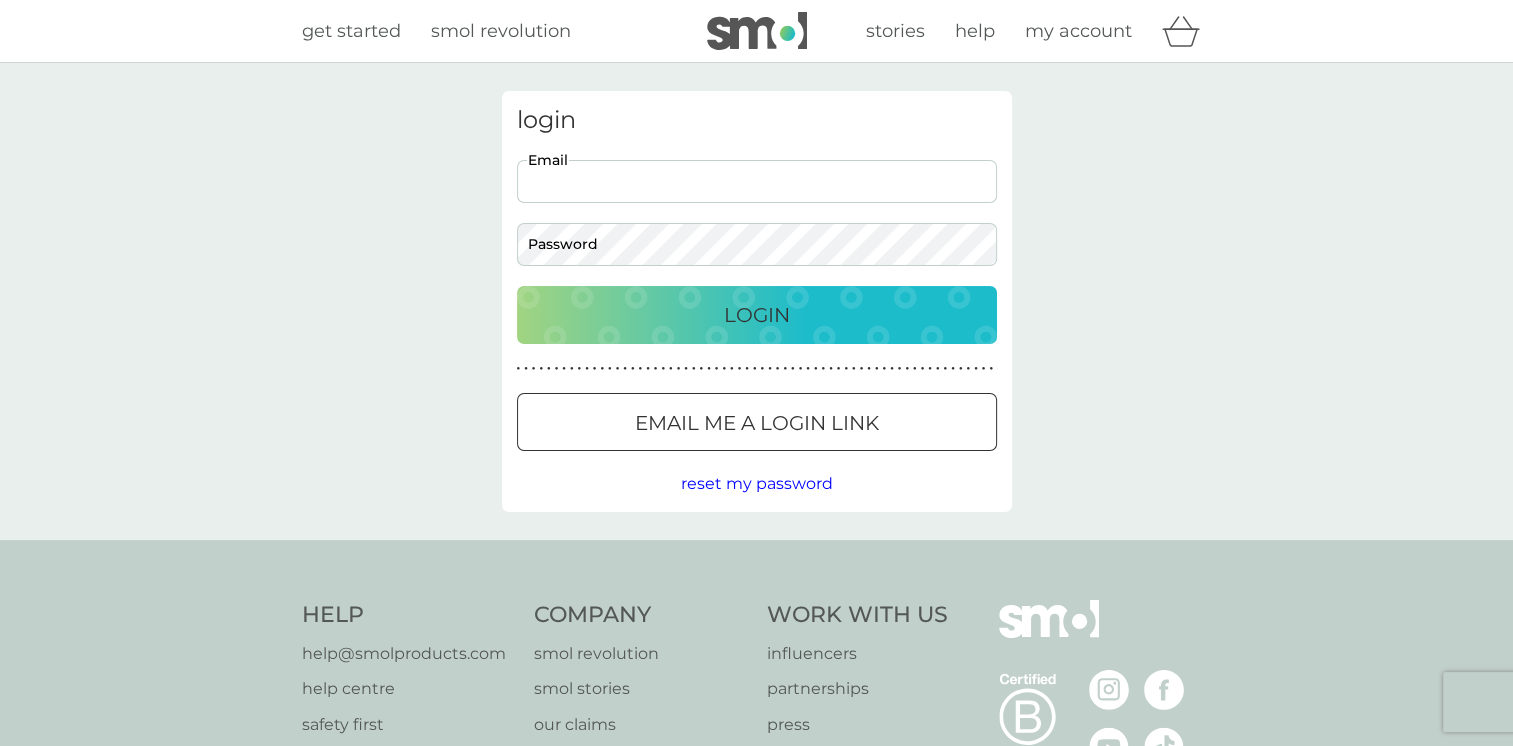 click on "Email" at bounding box center (757, 181) 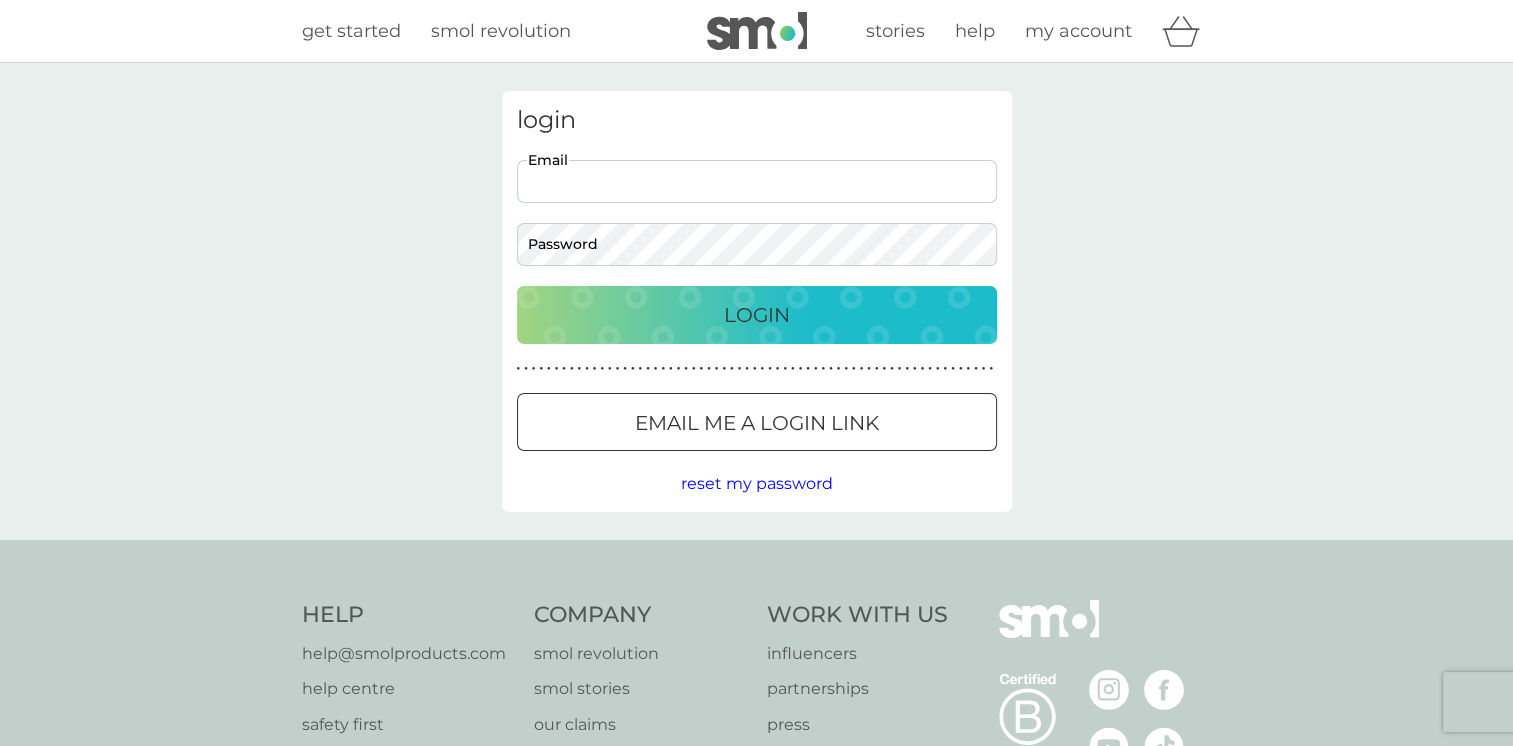 type on "[EMAIL]" 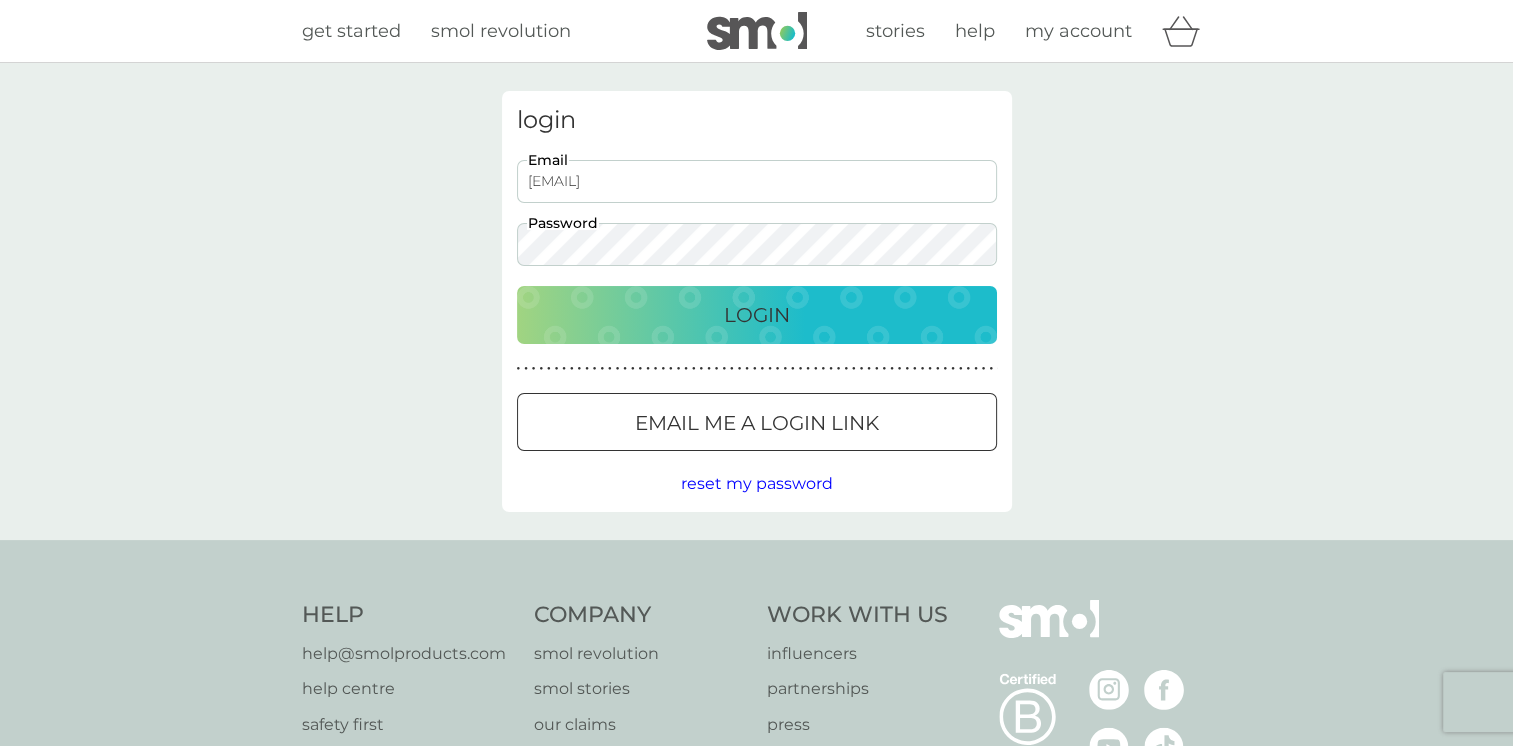 click on "Login" at bounding box center (757, 315) 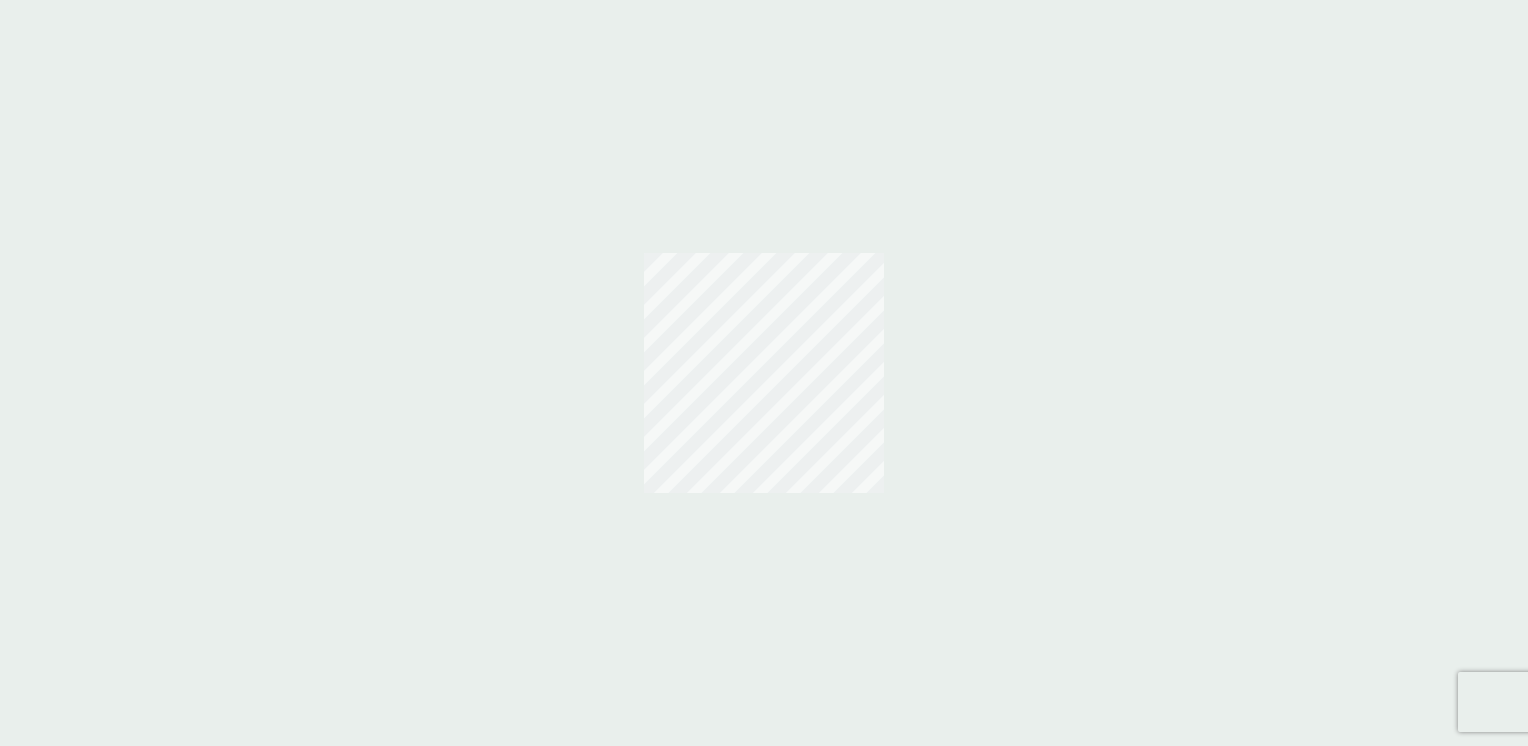 scroll, scrollTop: 0, scrollLeft: 0, axis: both 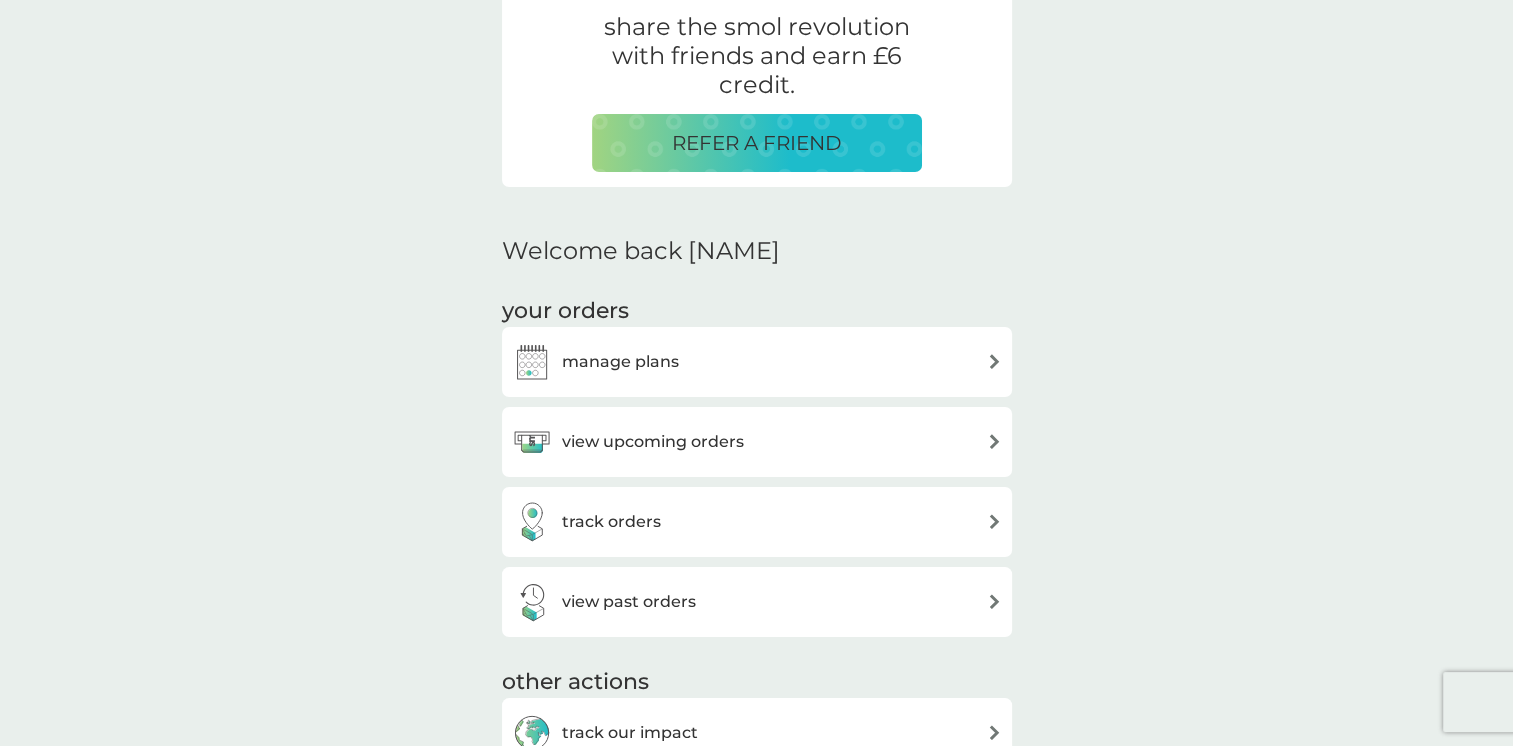 click at bounding box center [994, 361] 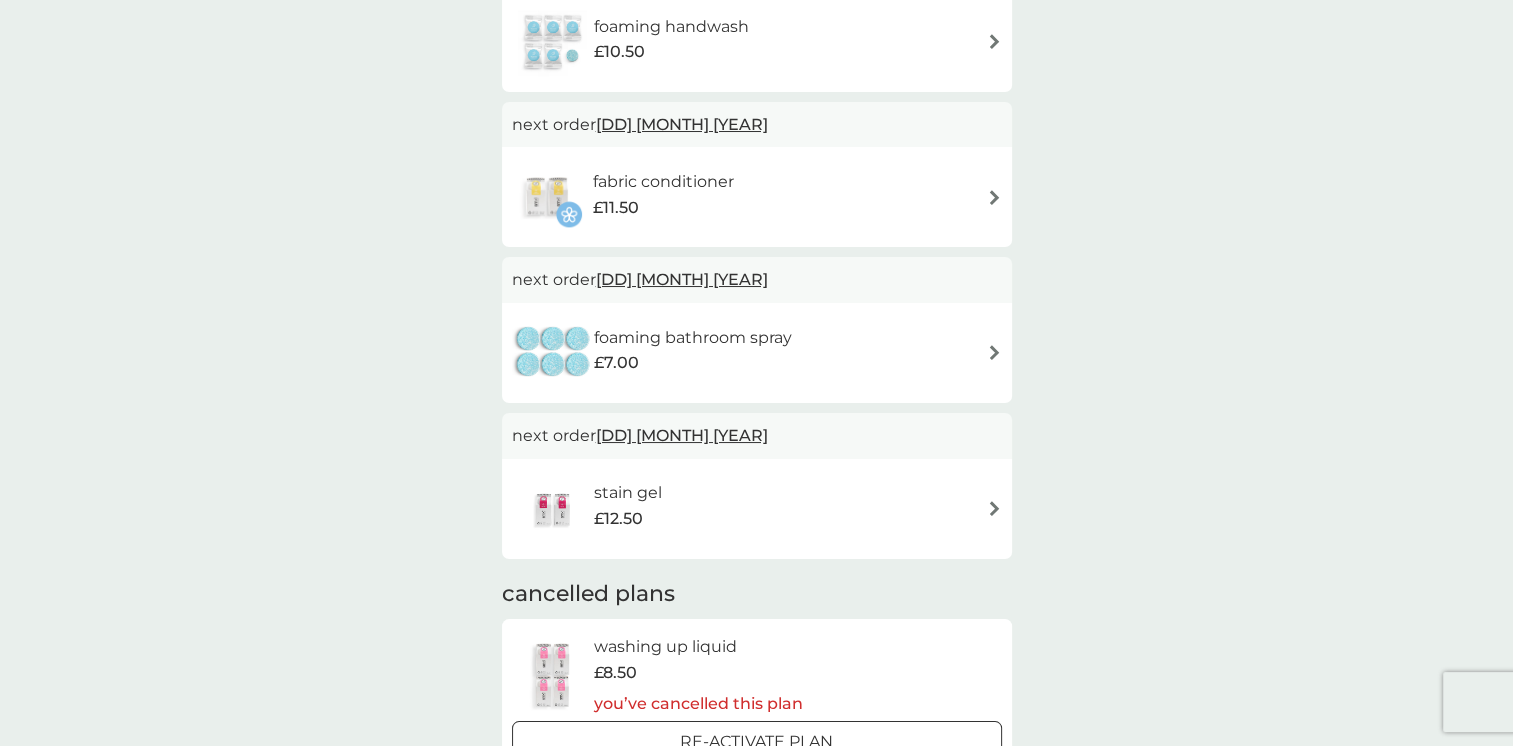 scroll, scrollTop: 0, scrollLeft: 0, axis: both 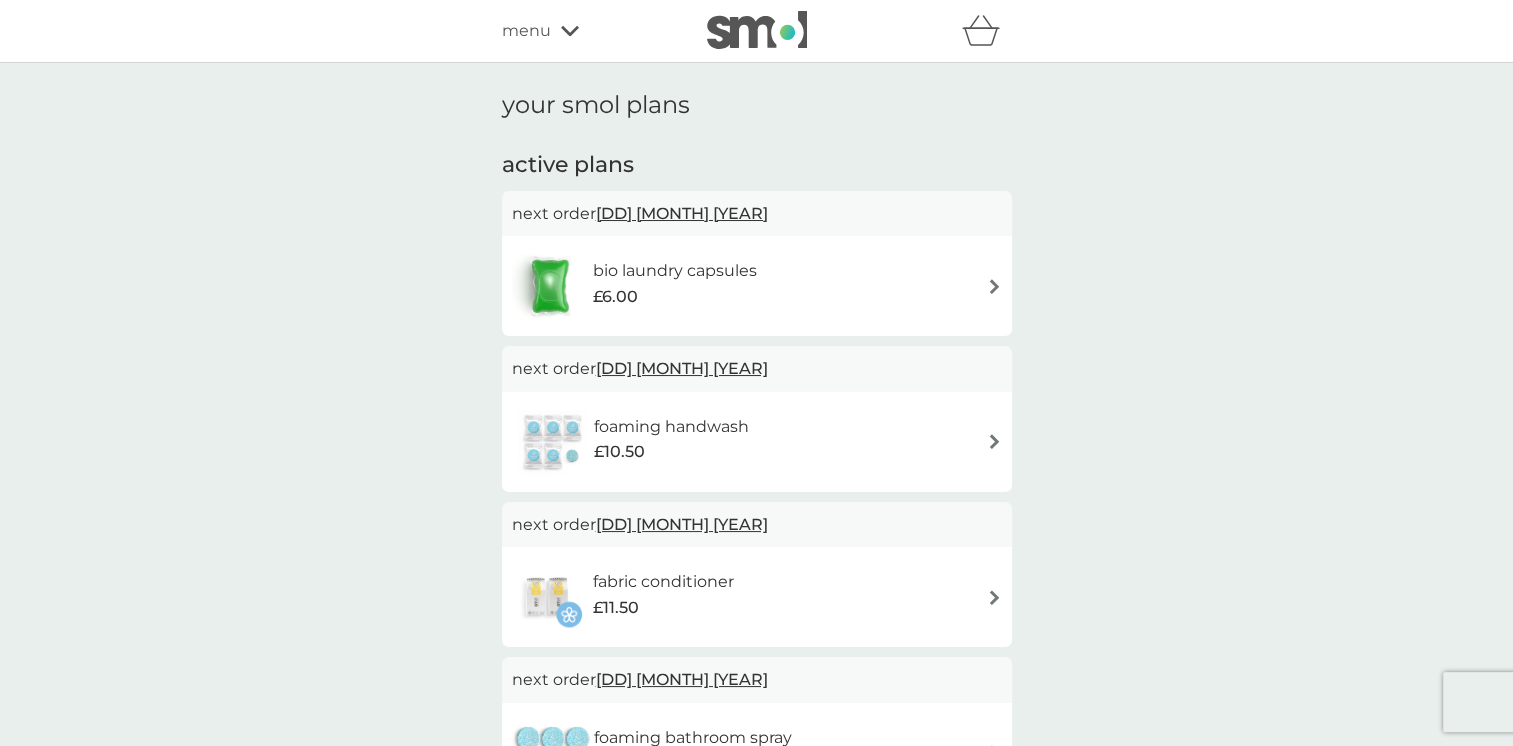 click at bounding box center (994, 286) 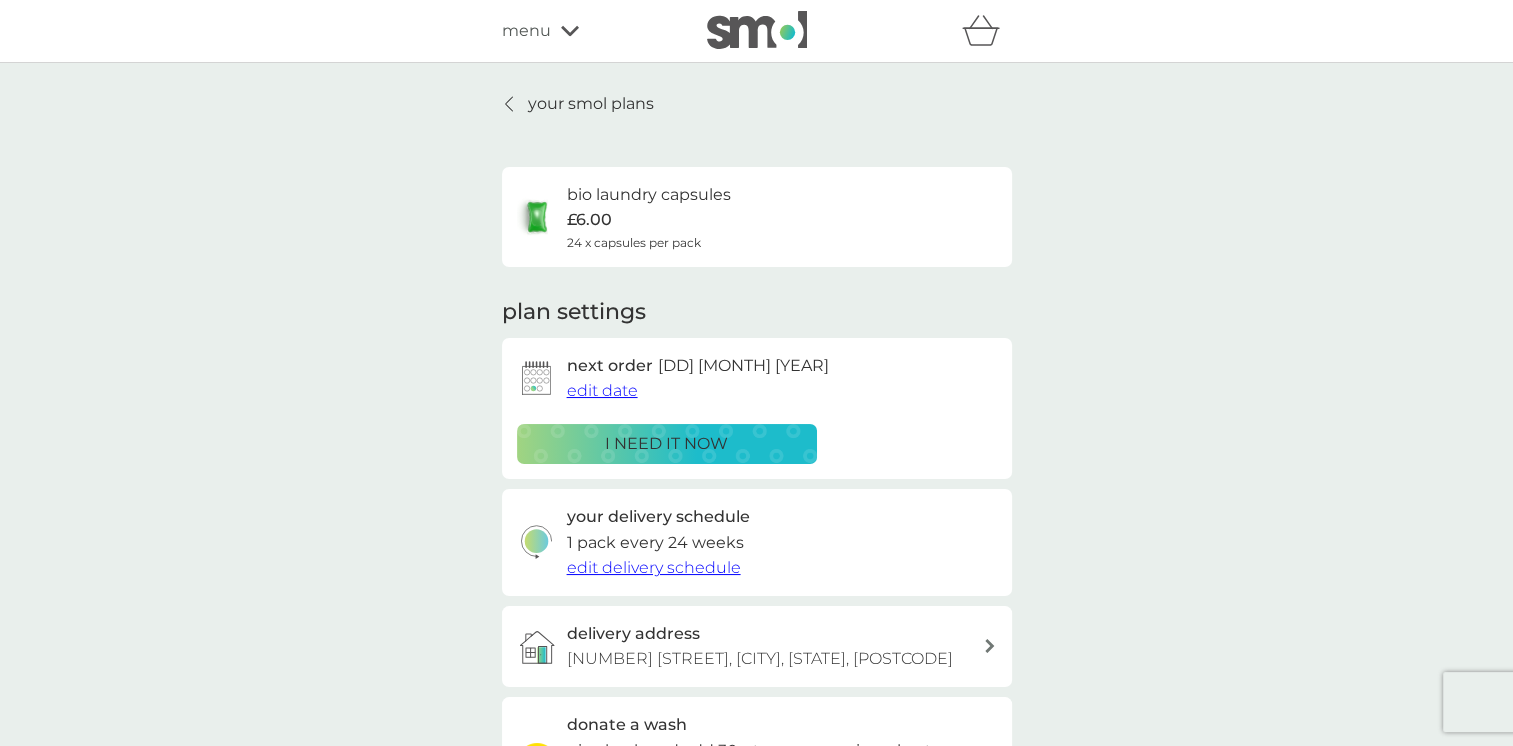 click on "edit date" at bounding box center (602, 390) 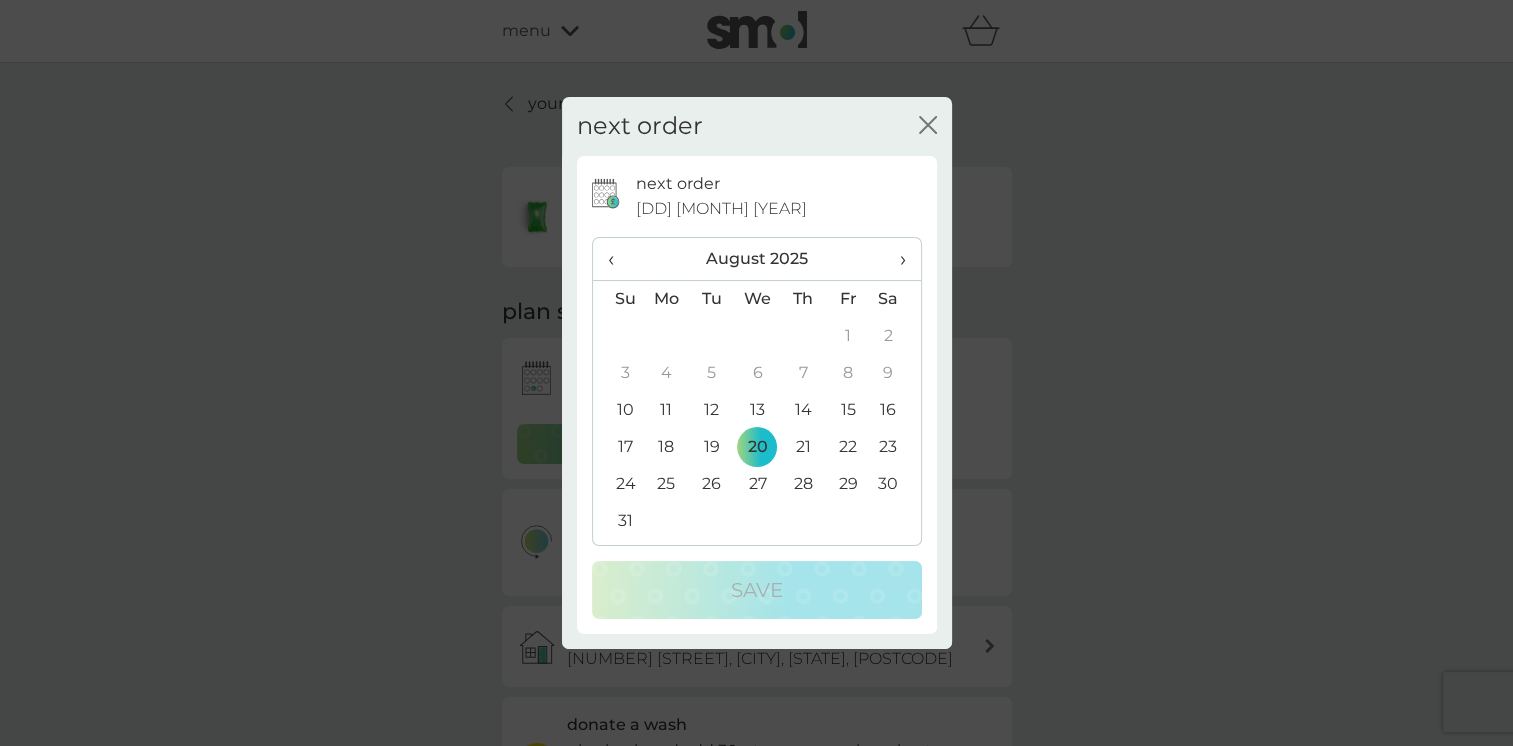 click on "›" at bounding box center [895, 259] 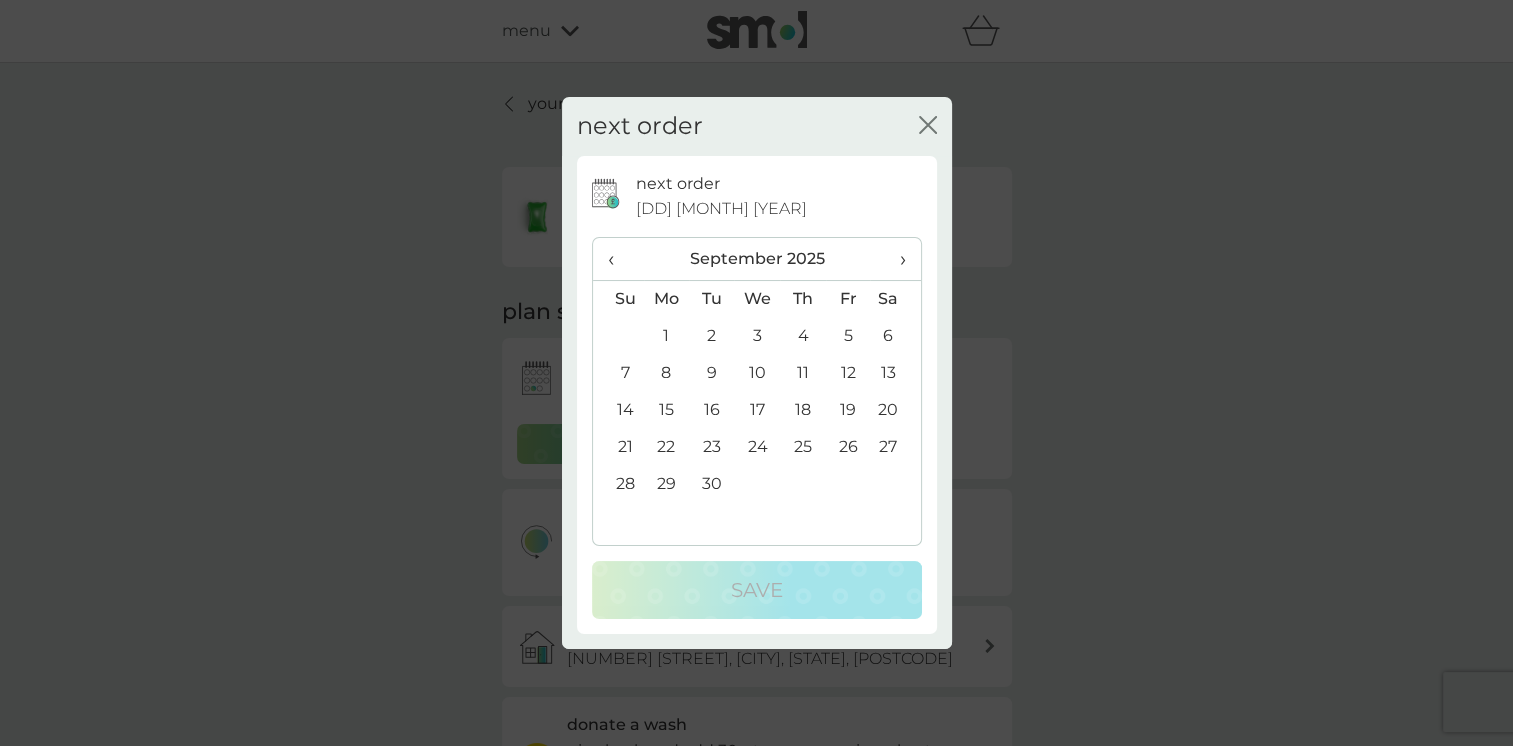 click on "22" at bounding box center (667, 447) 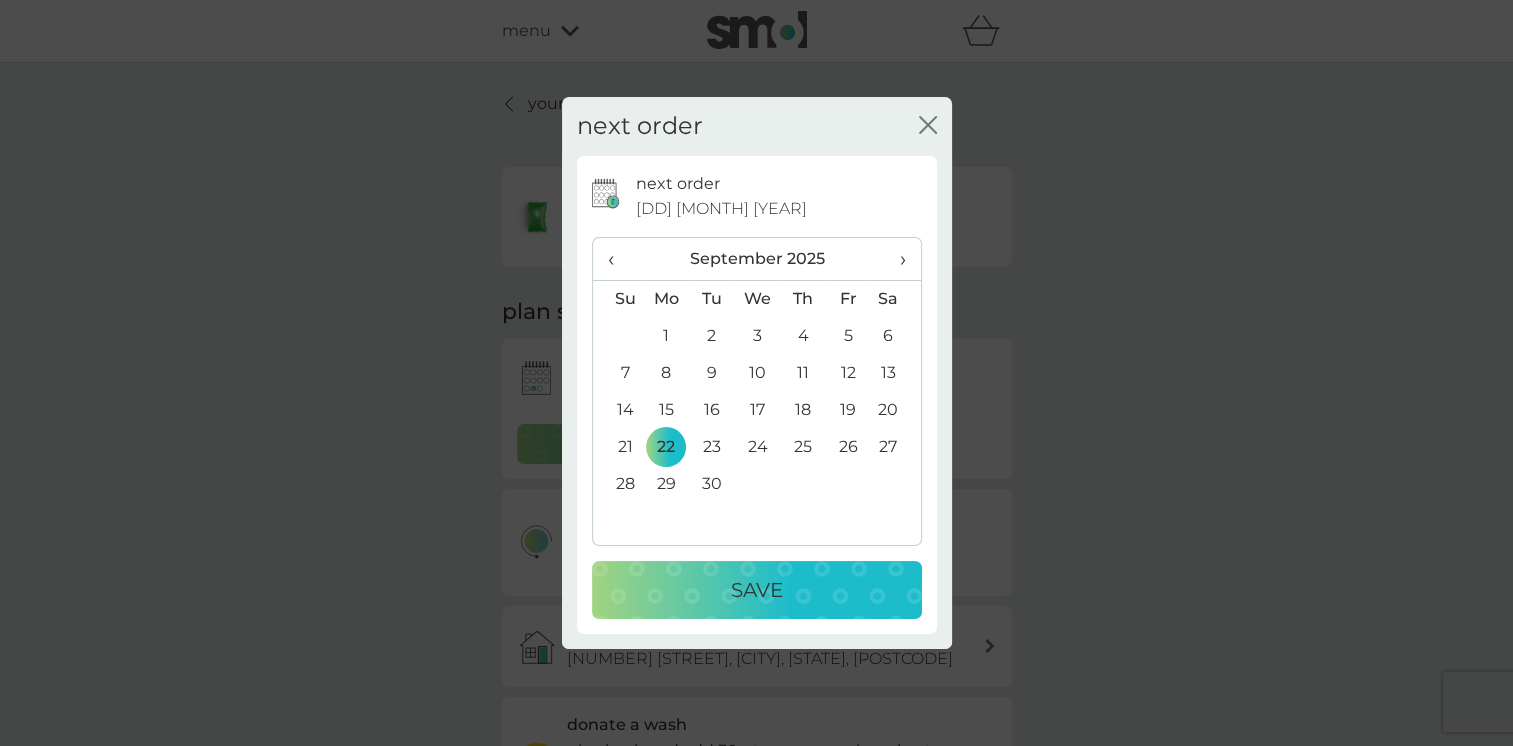 click on "Save" at bounding box center (757, 590) 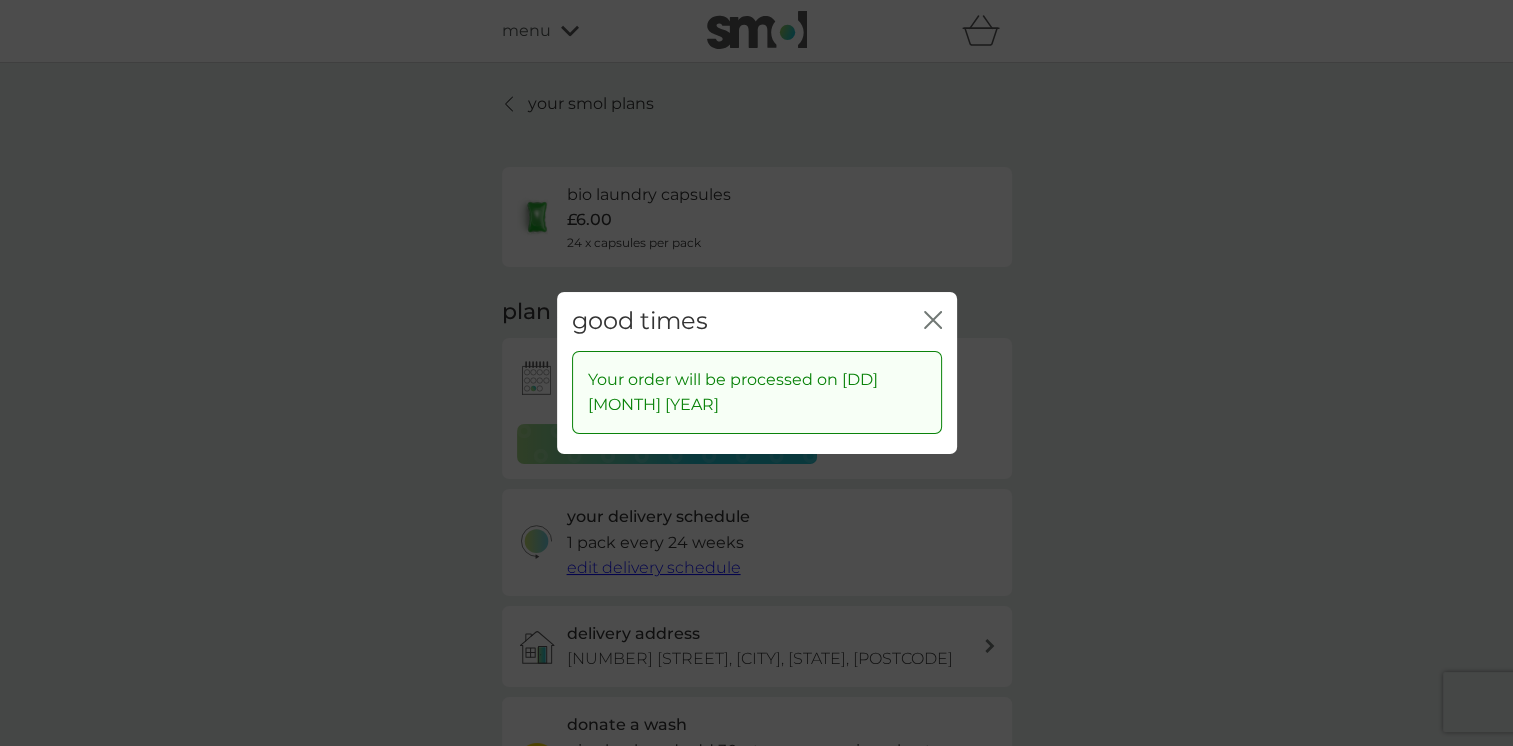 click on "close" 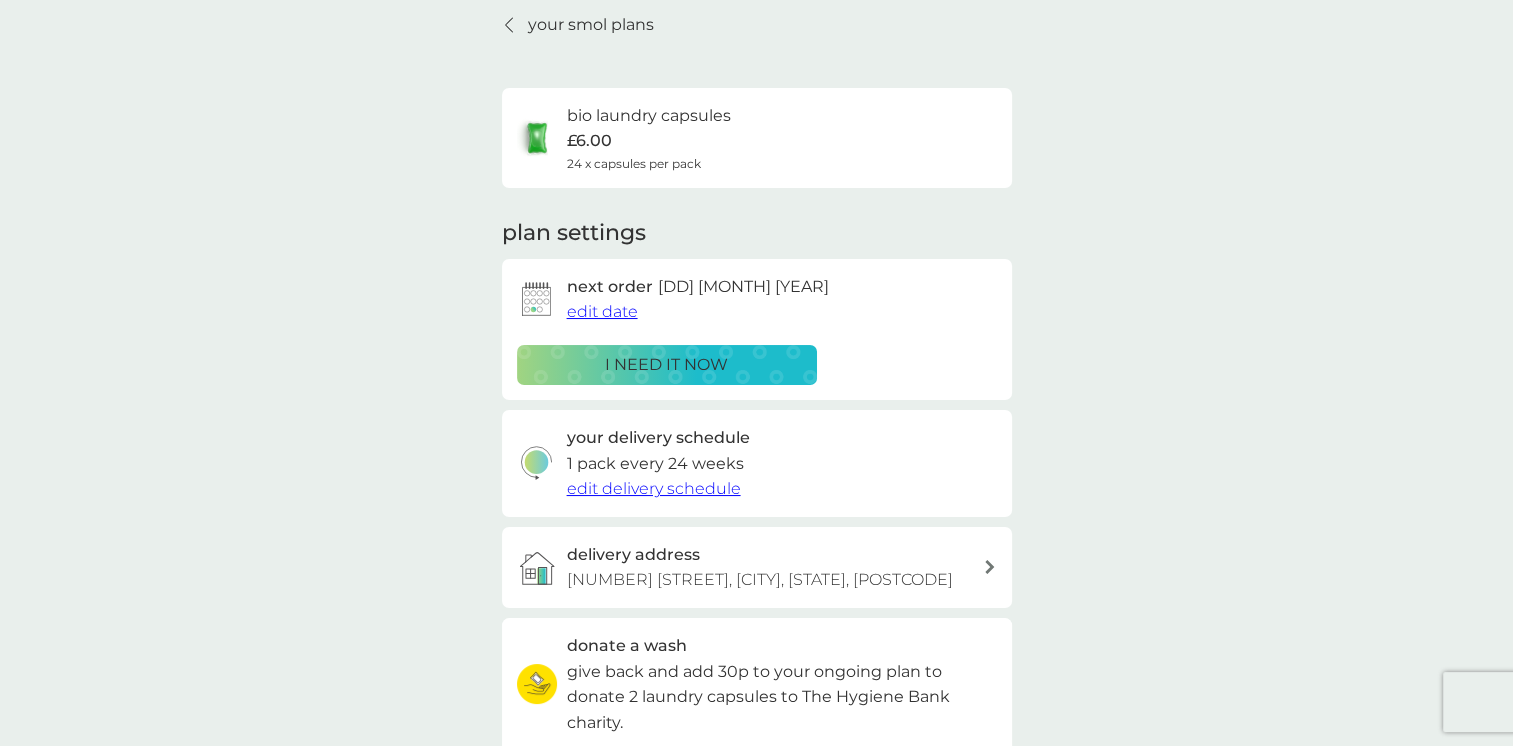 scroll, scrollTop: 0, scrollLeft: 0, axis: both 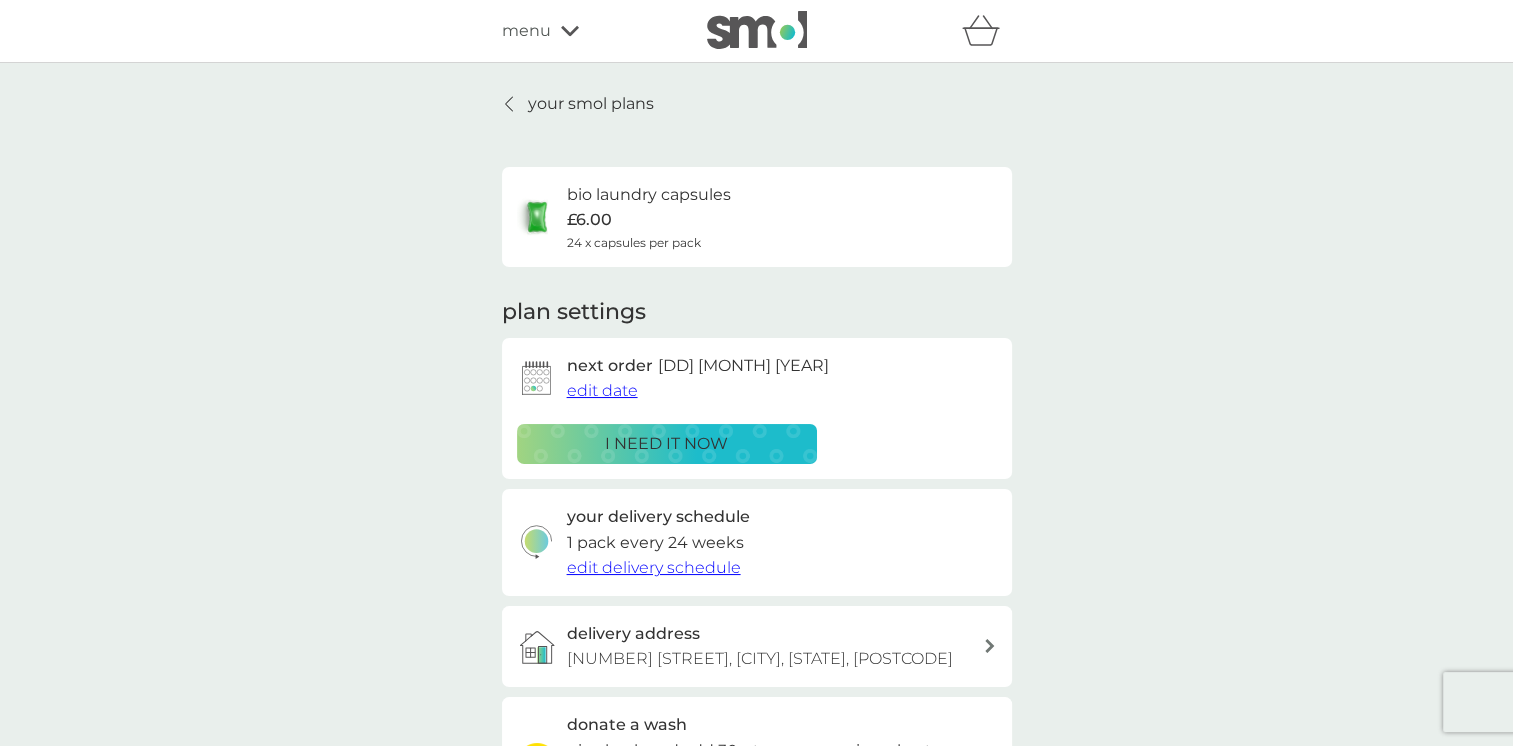 click on "your smol plans" at bounding box center [591, 104] 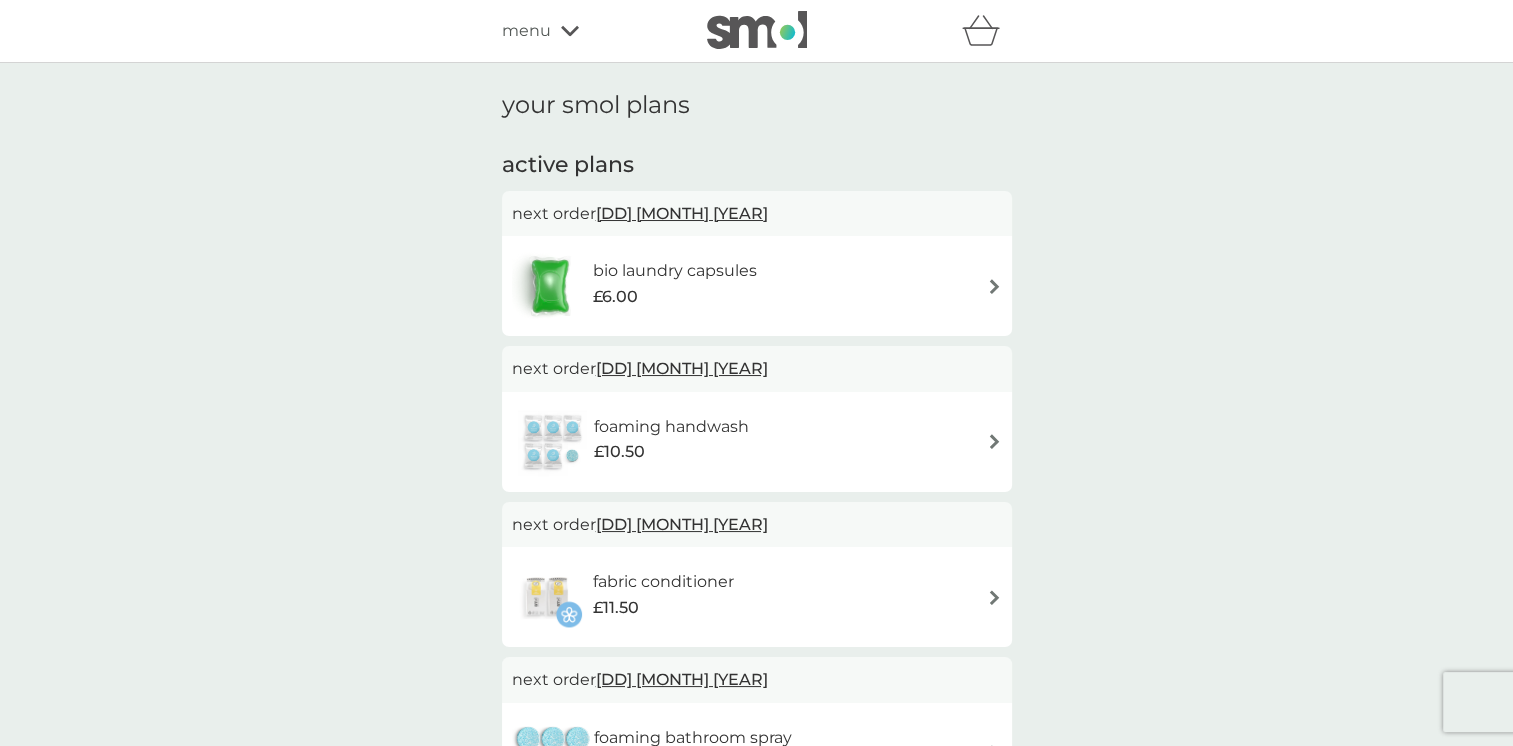 click on "27 Jan 2026" at bounding box center [682, 368] 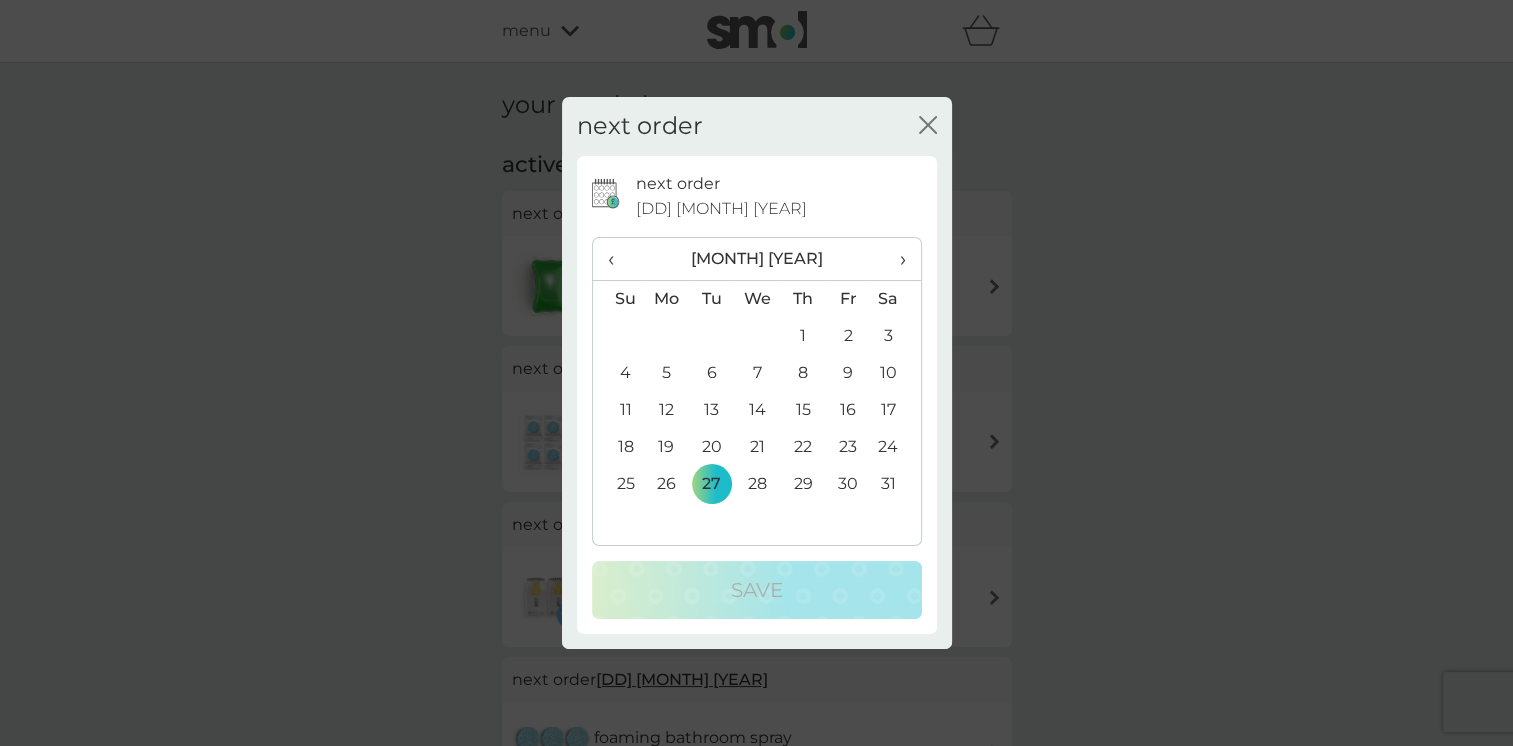 click on "close" 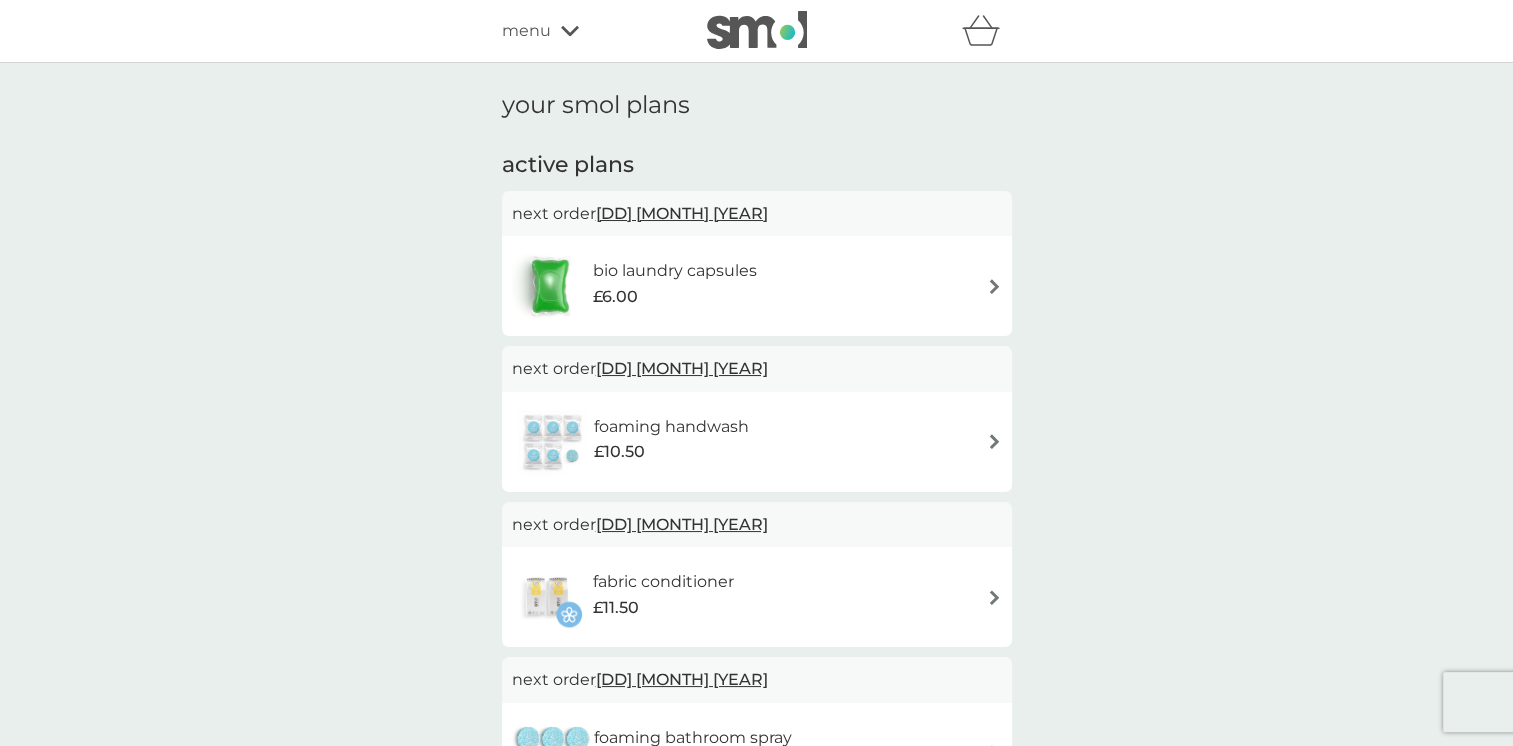 click at bounding box center (994, 441) 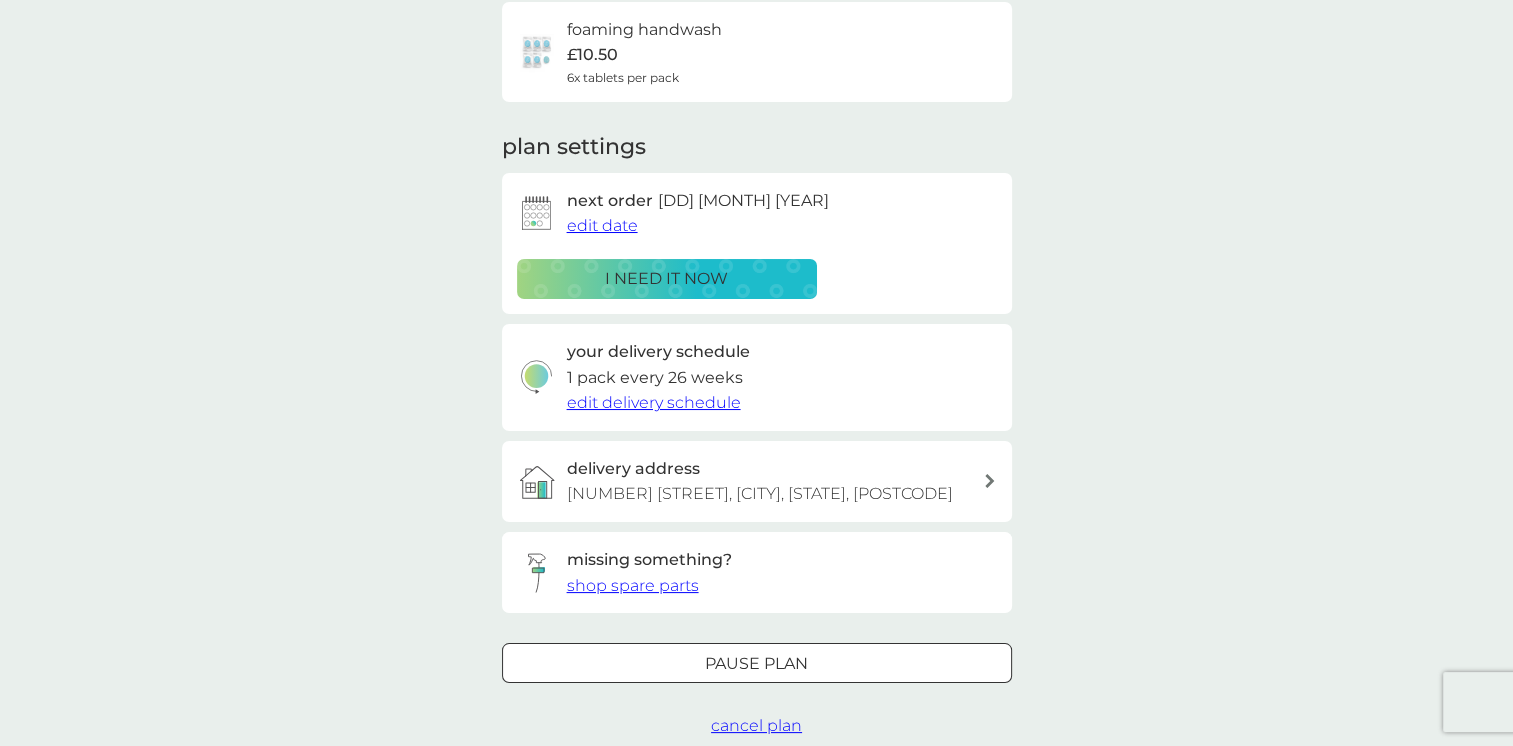 scroll, scrollTop: 200, scrollLeft: 0, axis: vertical 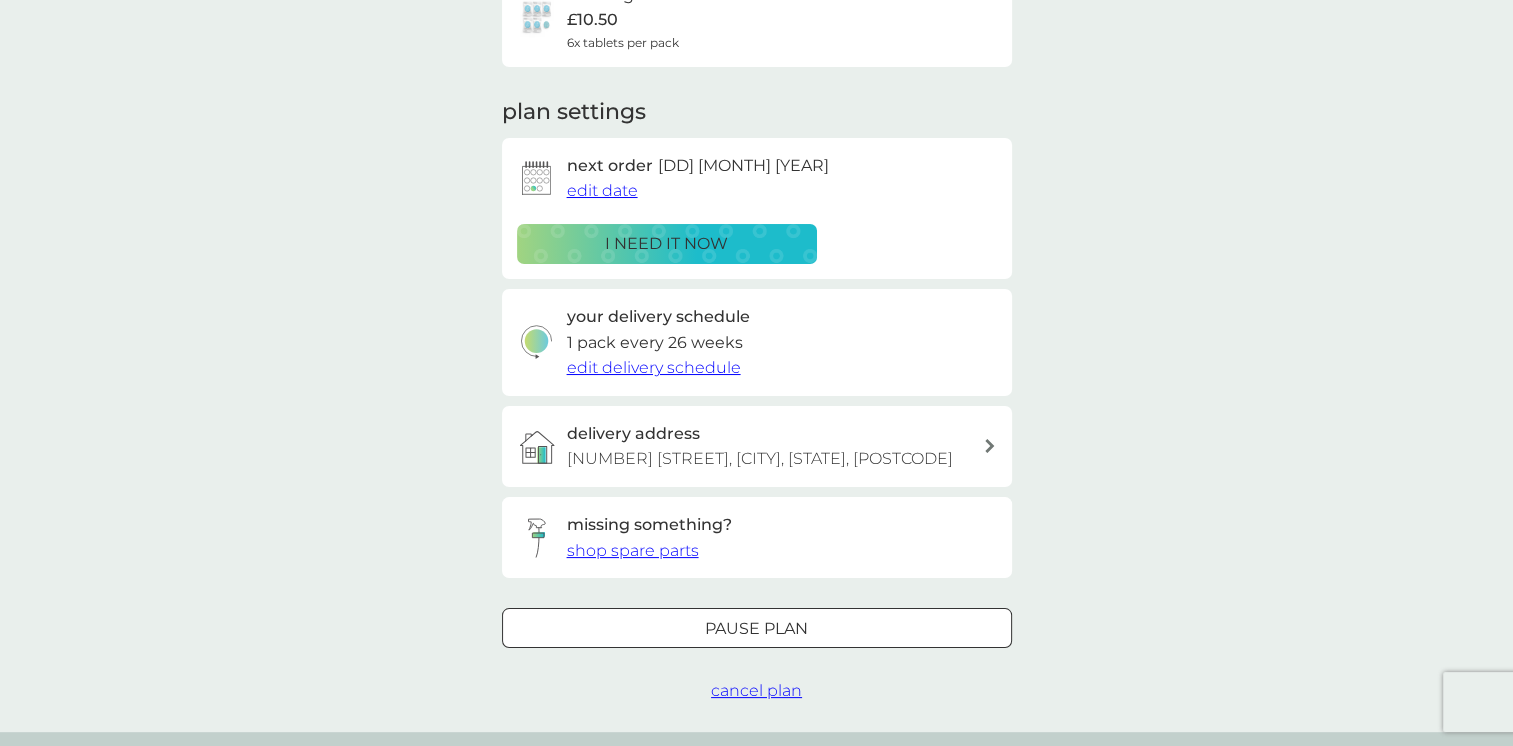 click at bounding box center [757, 628] 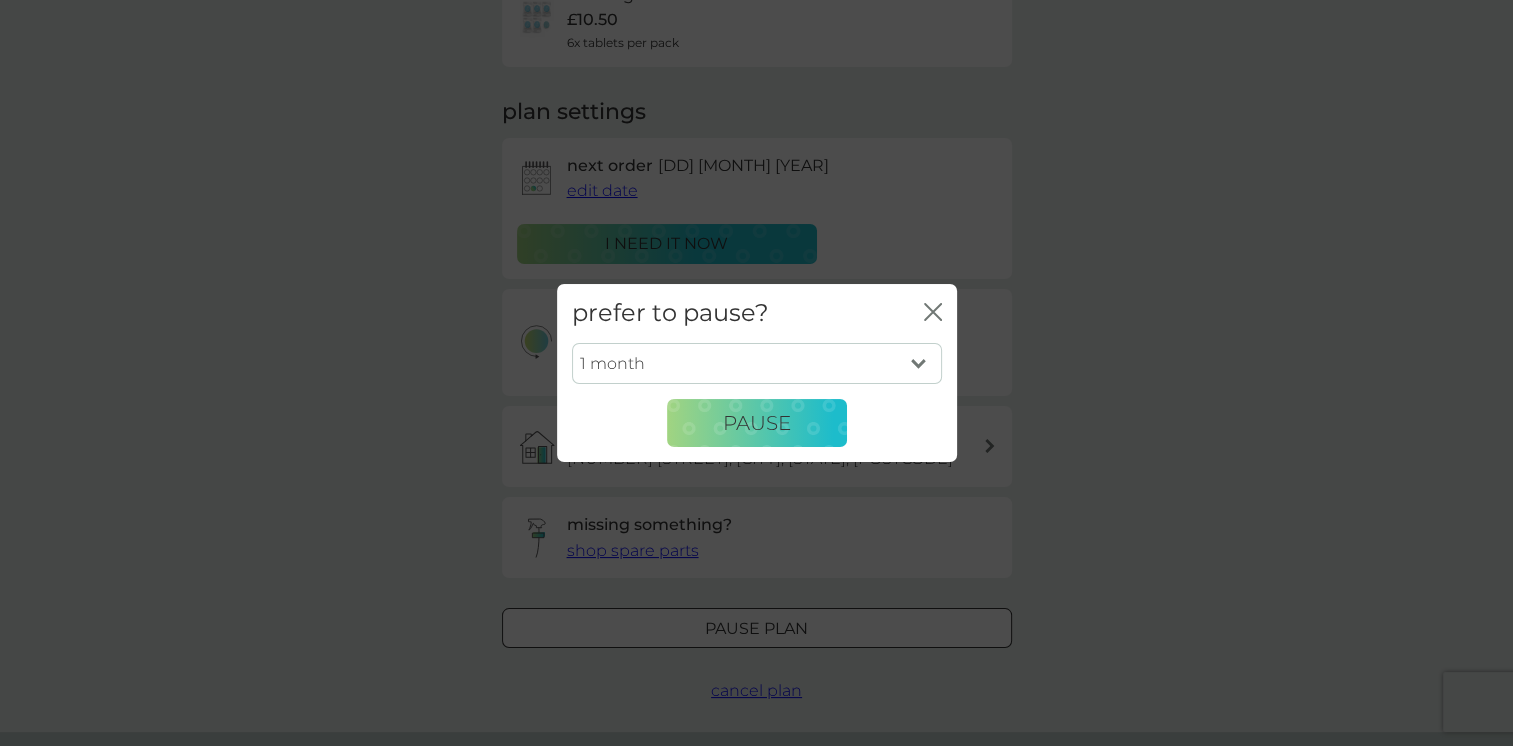 click on "1 month 2 months 3 months 4 months 5 months 6 months" at bounding box center [757, 364] 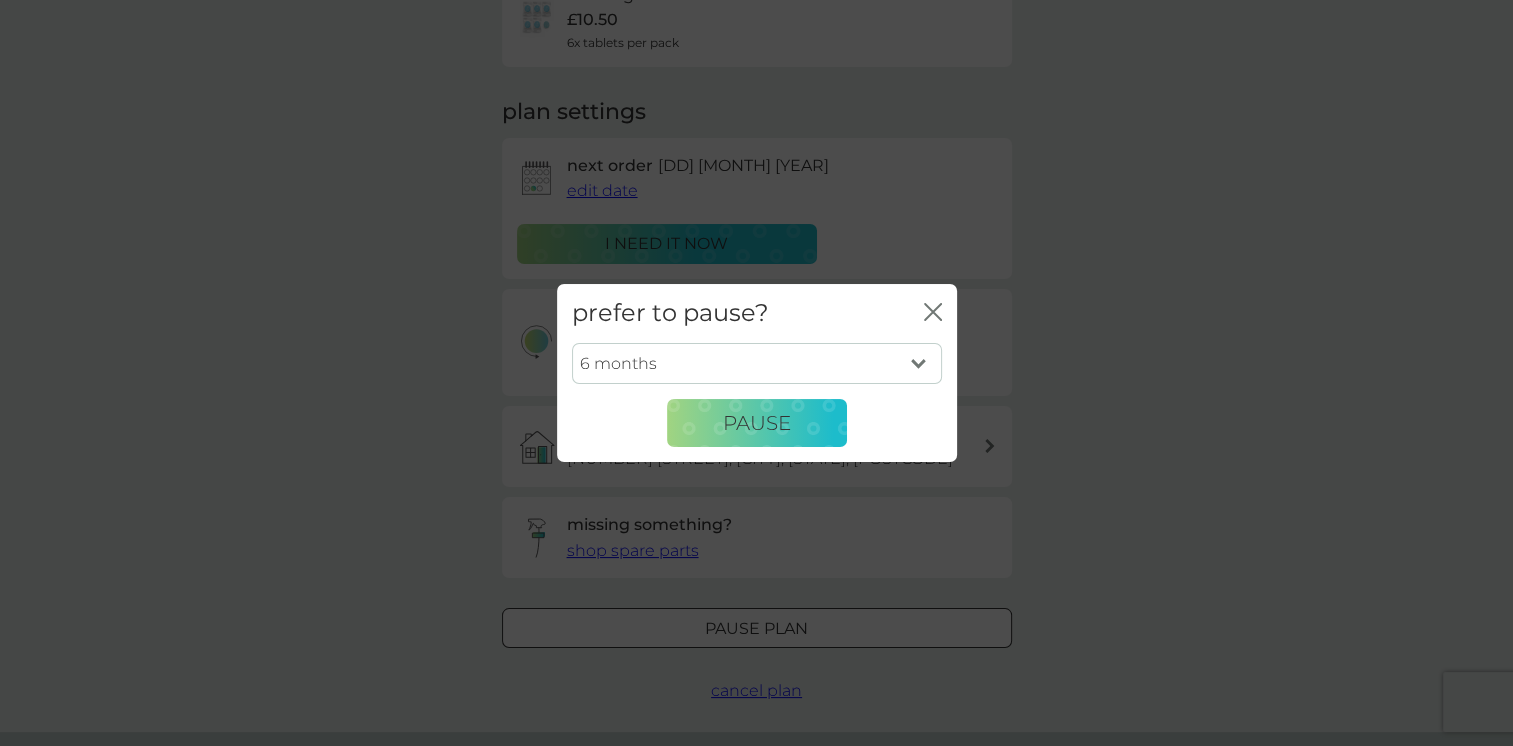 click on "1 month 2 months 3 months 4 months 5 months 6 months" at bounding box center [757, 364] 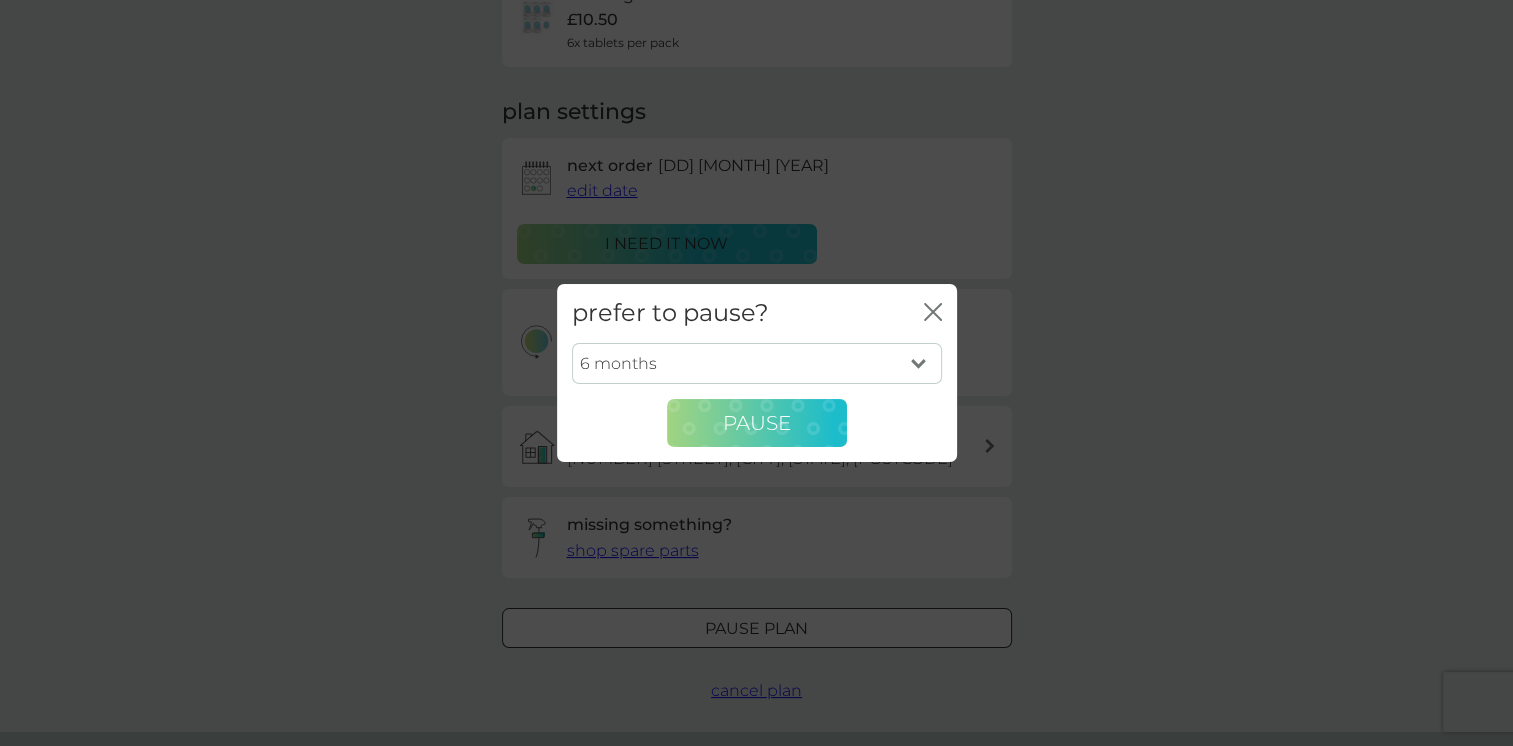 click on "Pause" at bounding box center [757, 423] 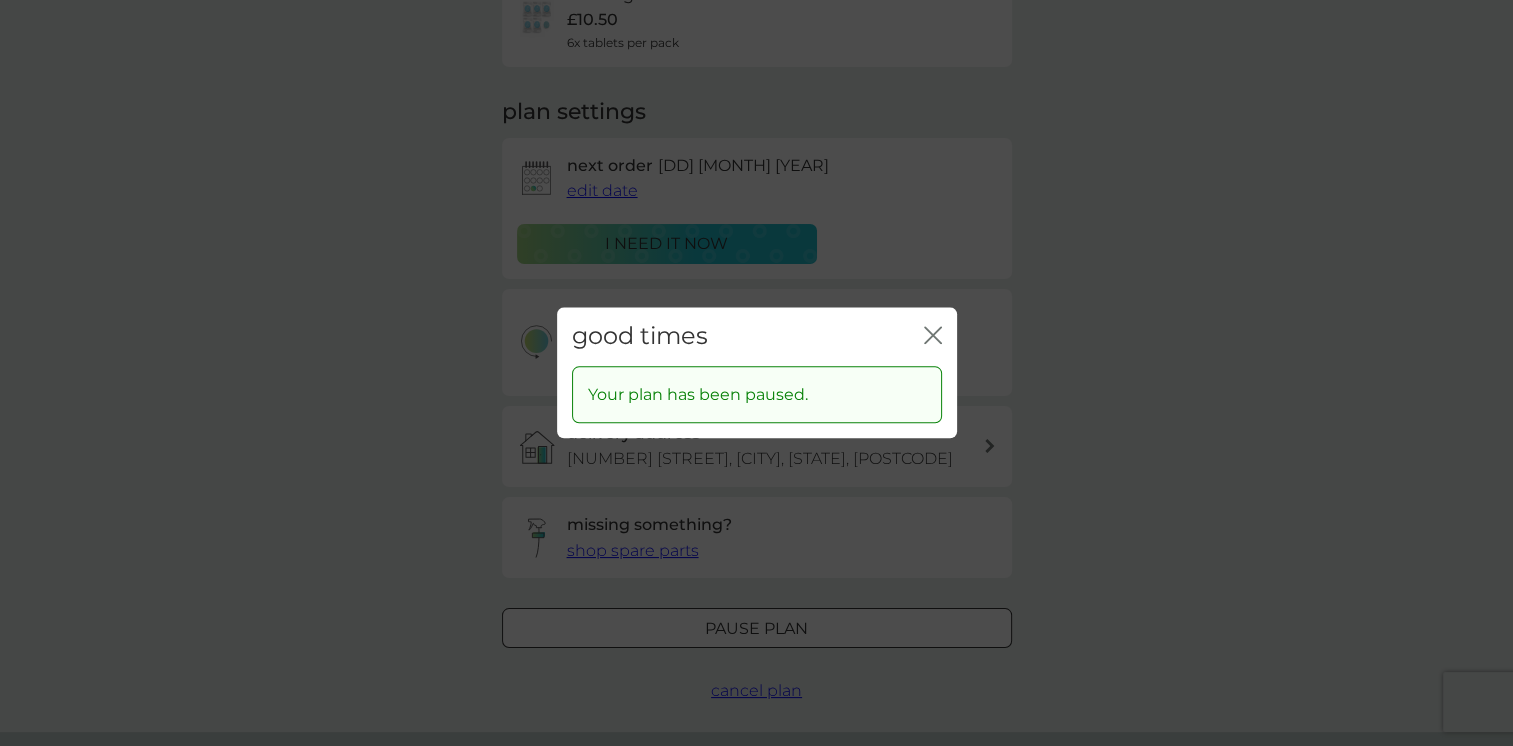 click on "close" 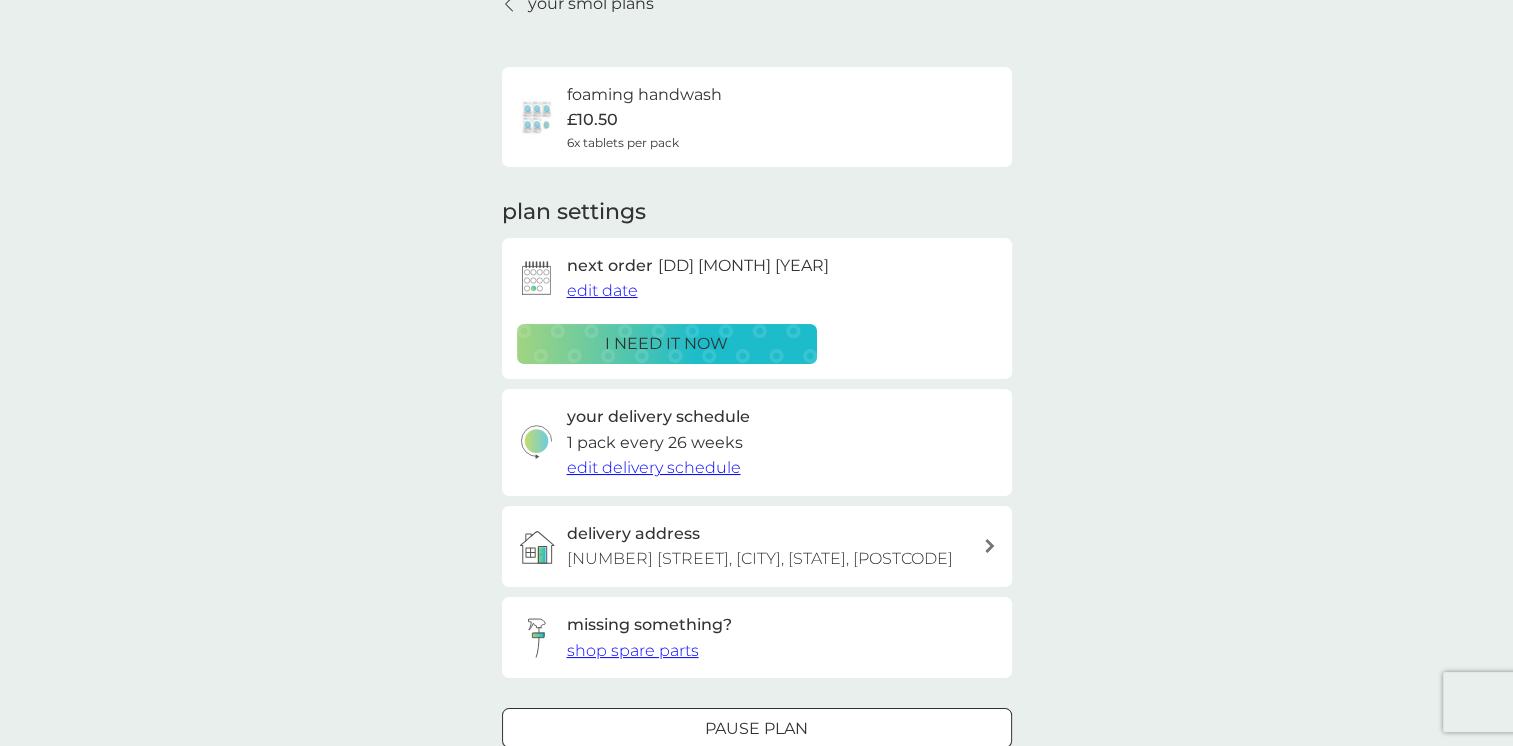 scroll, scrollTop: 0, scrollLeft: 0, axis: both 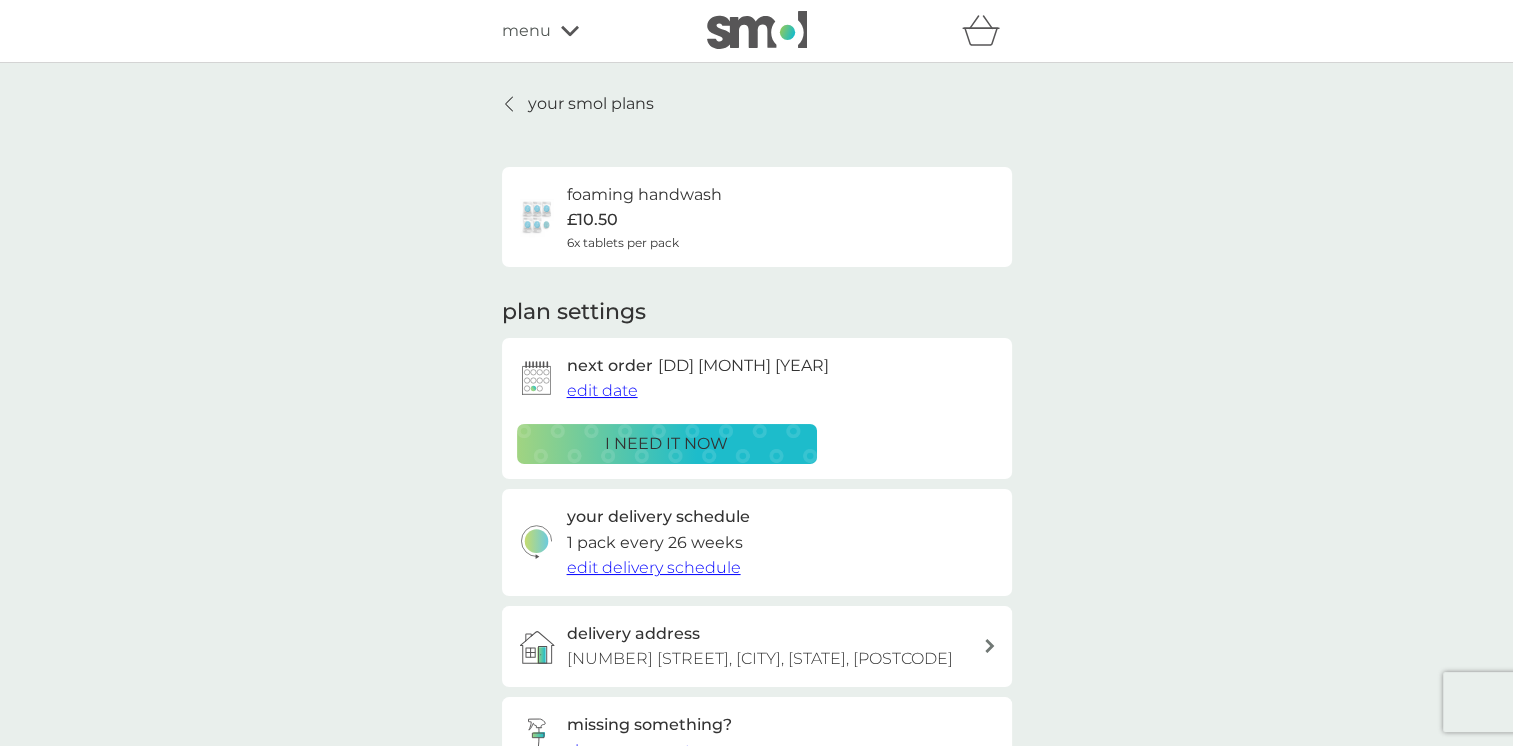 click on "your smol plans" at bounding box center [591, 104] 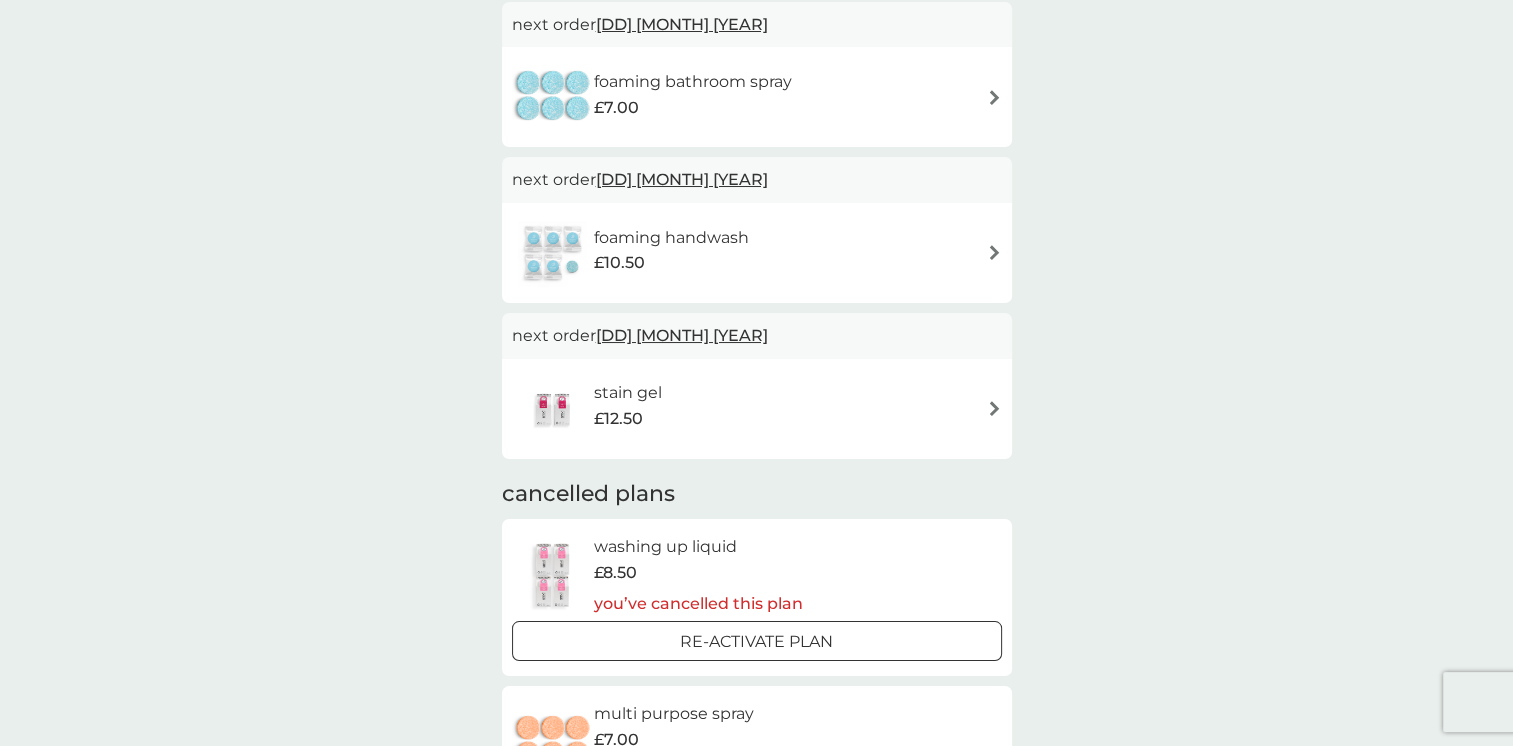 scroll, scrollTop: 0, scrollLeft: 0, axis: both 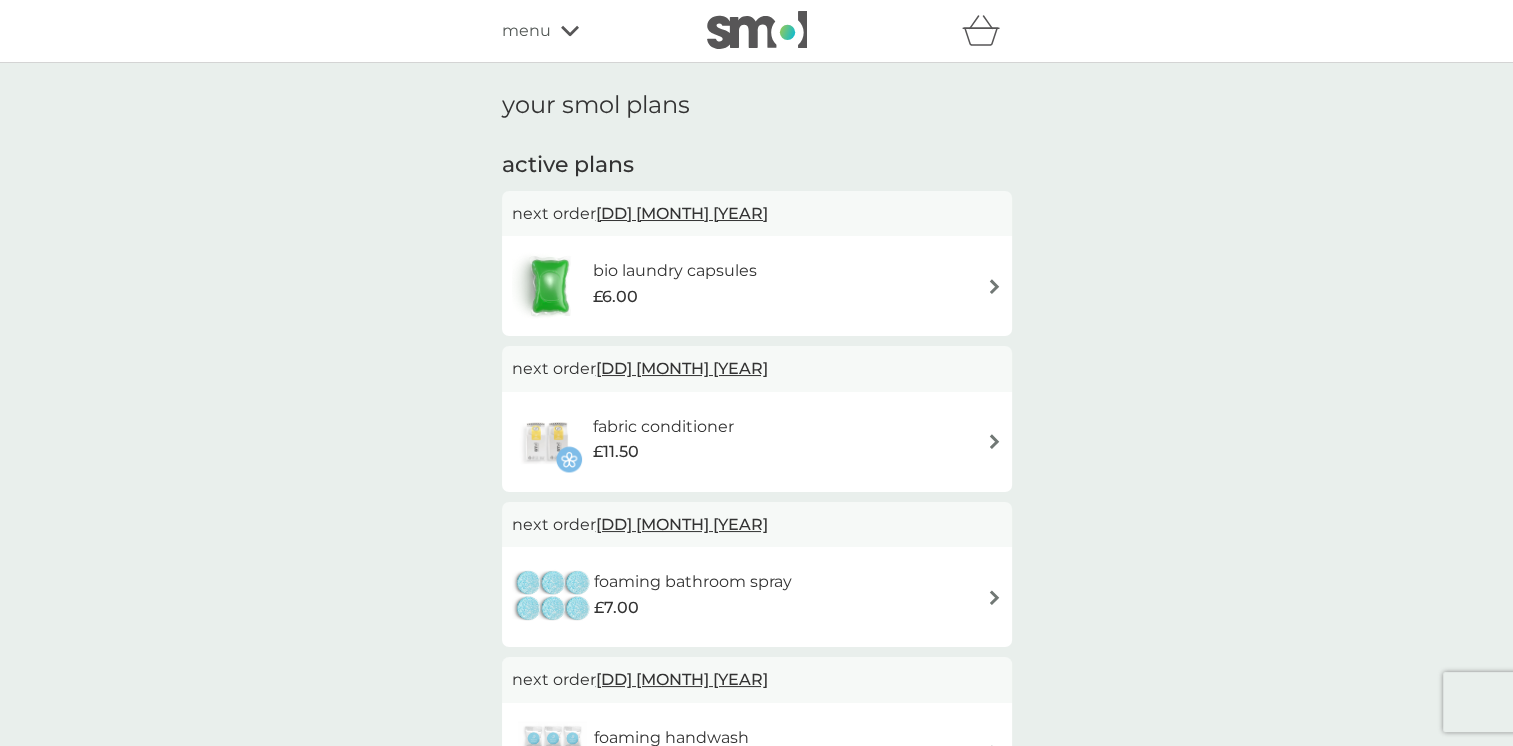 click 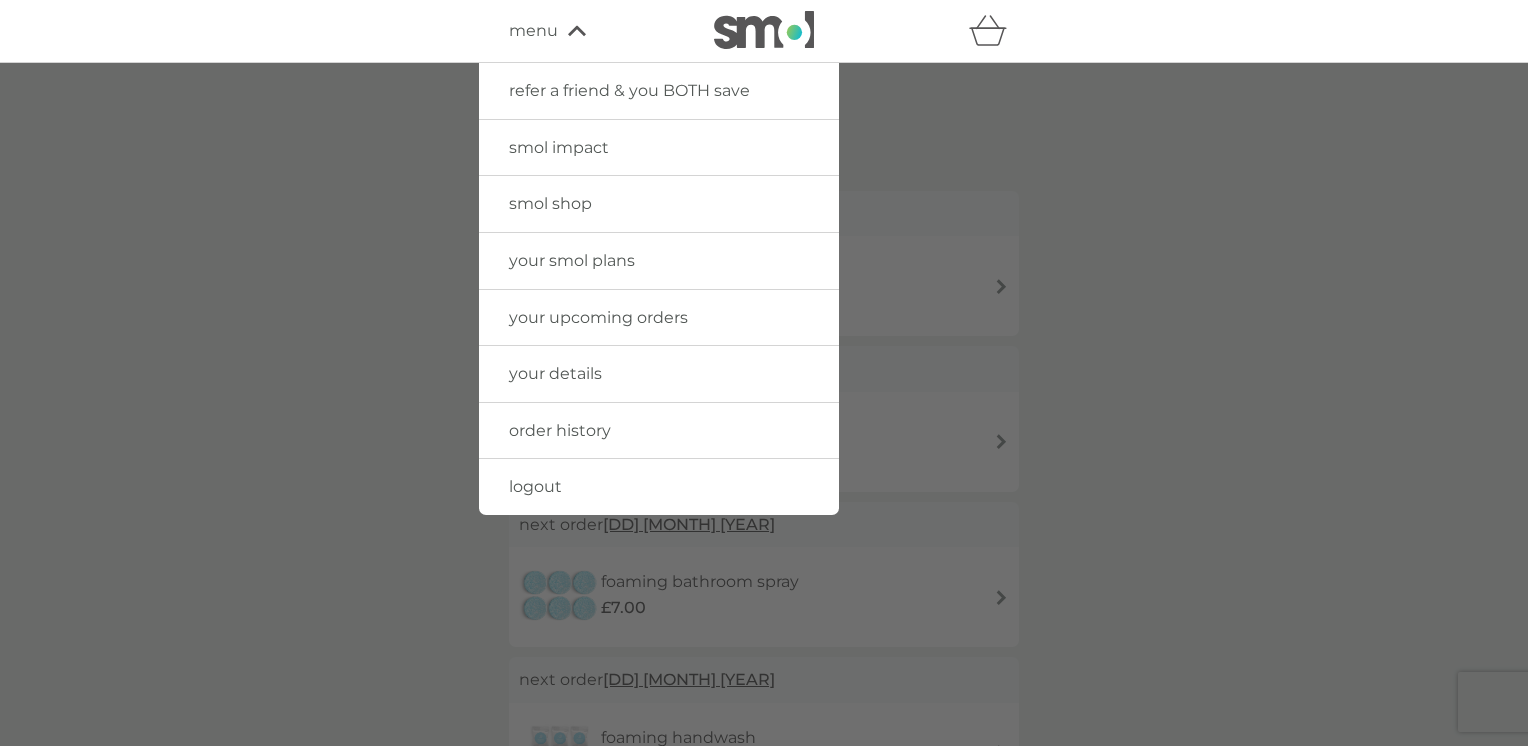 click on "smol shop" at bounding box center [550, 203] 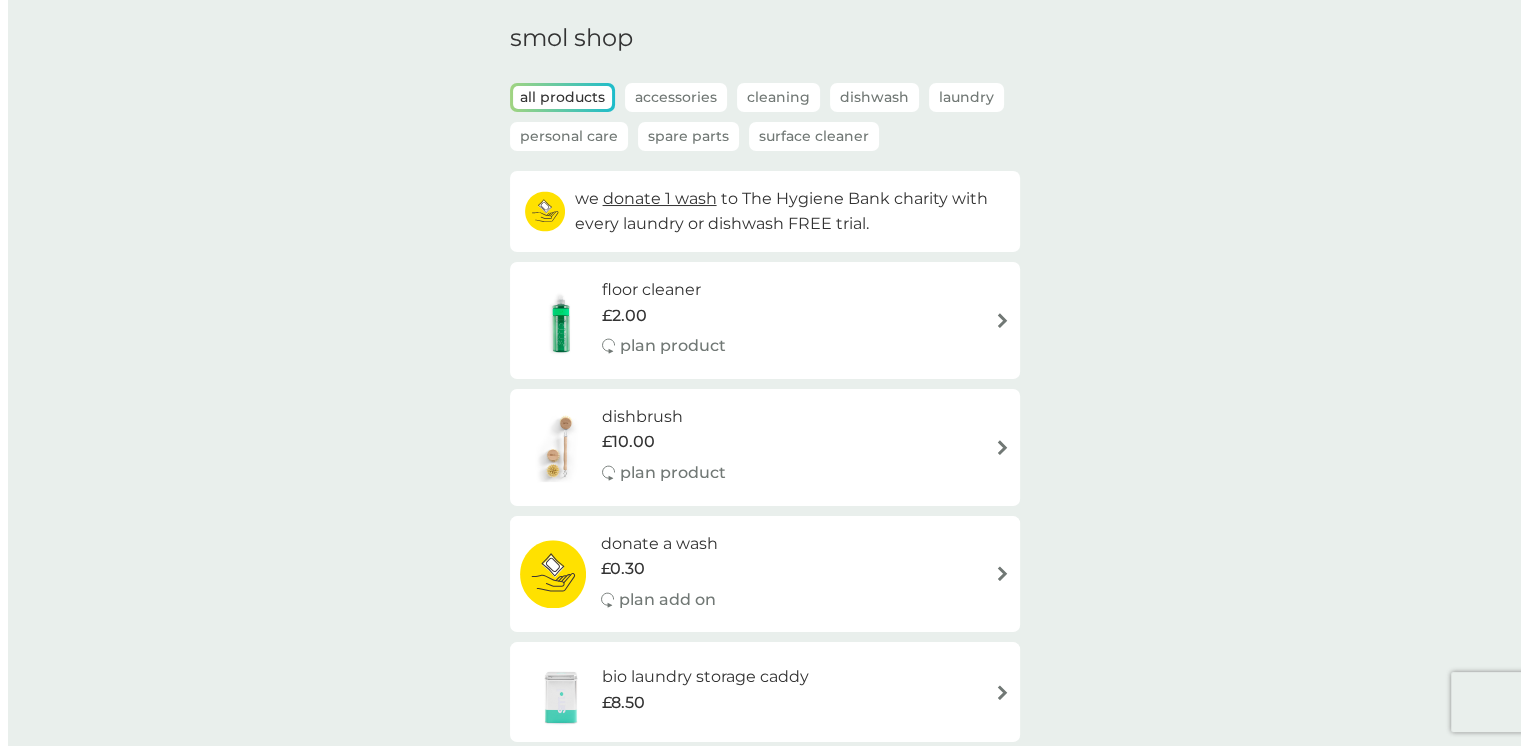 scroll, scrollTop: 0, scrollLeft: 0, axis: both 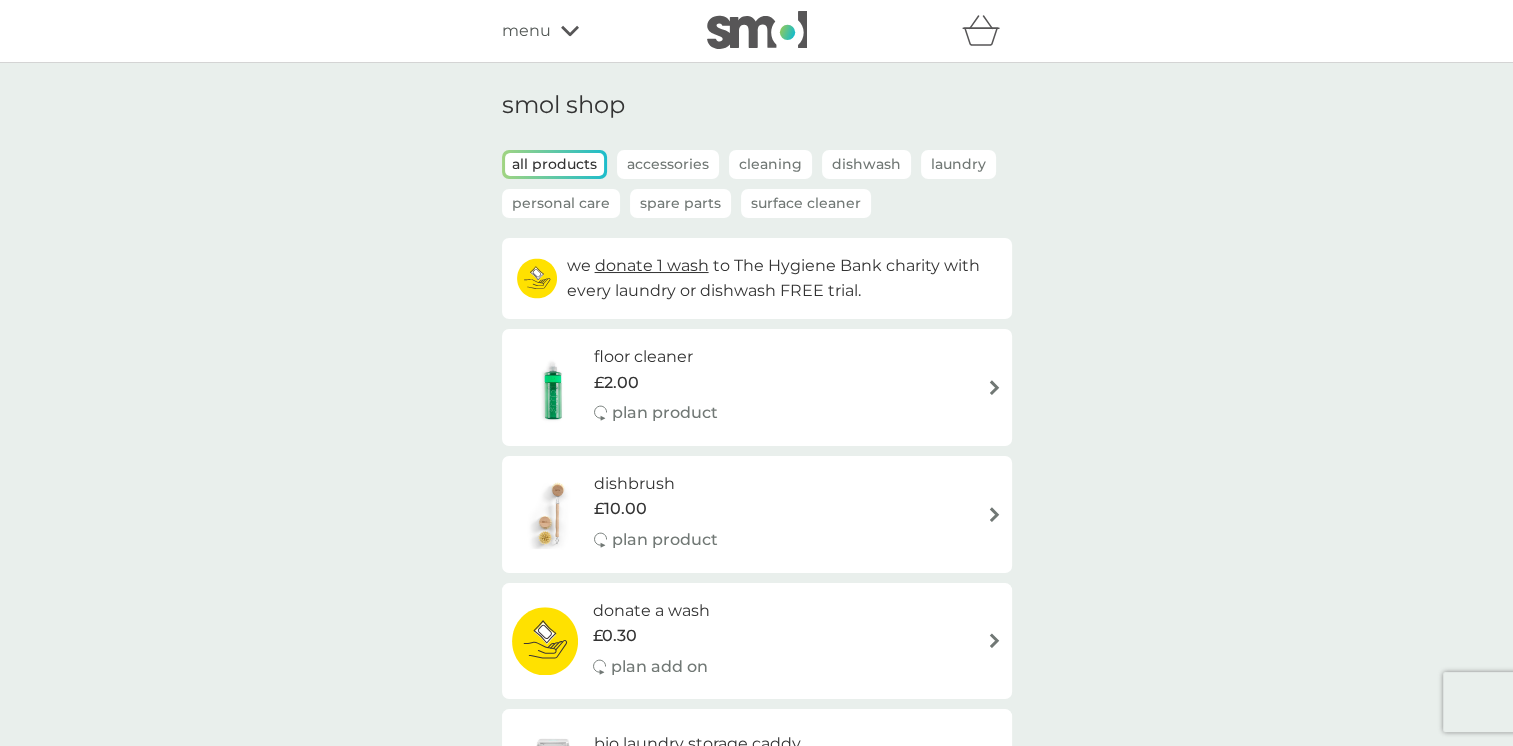 click 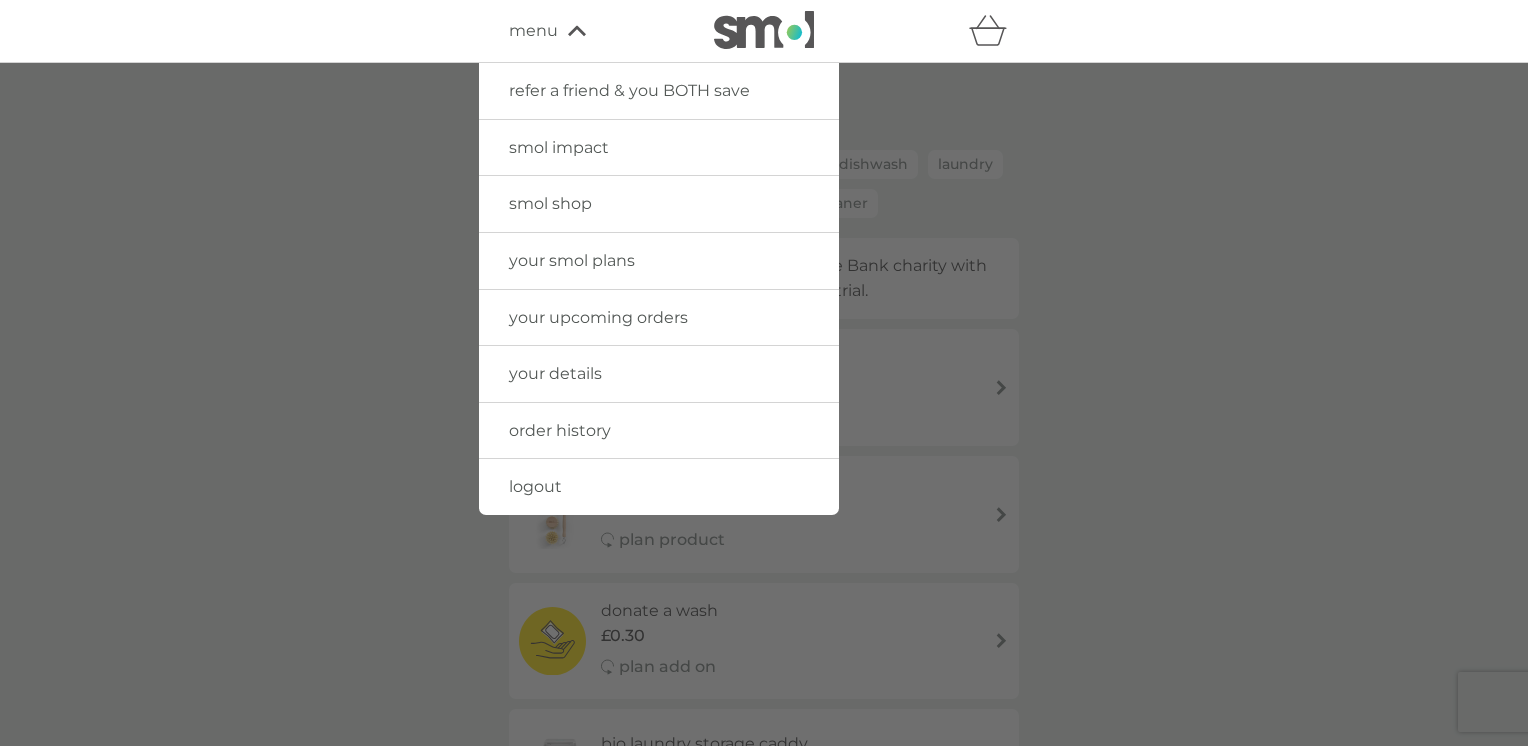click on "logout" at bounding box center (535, 486) 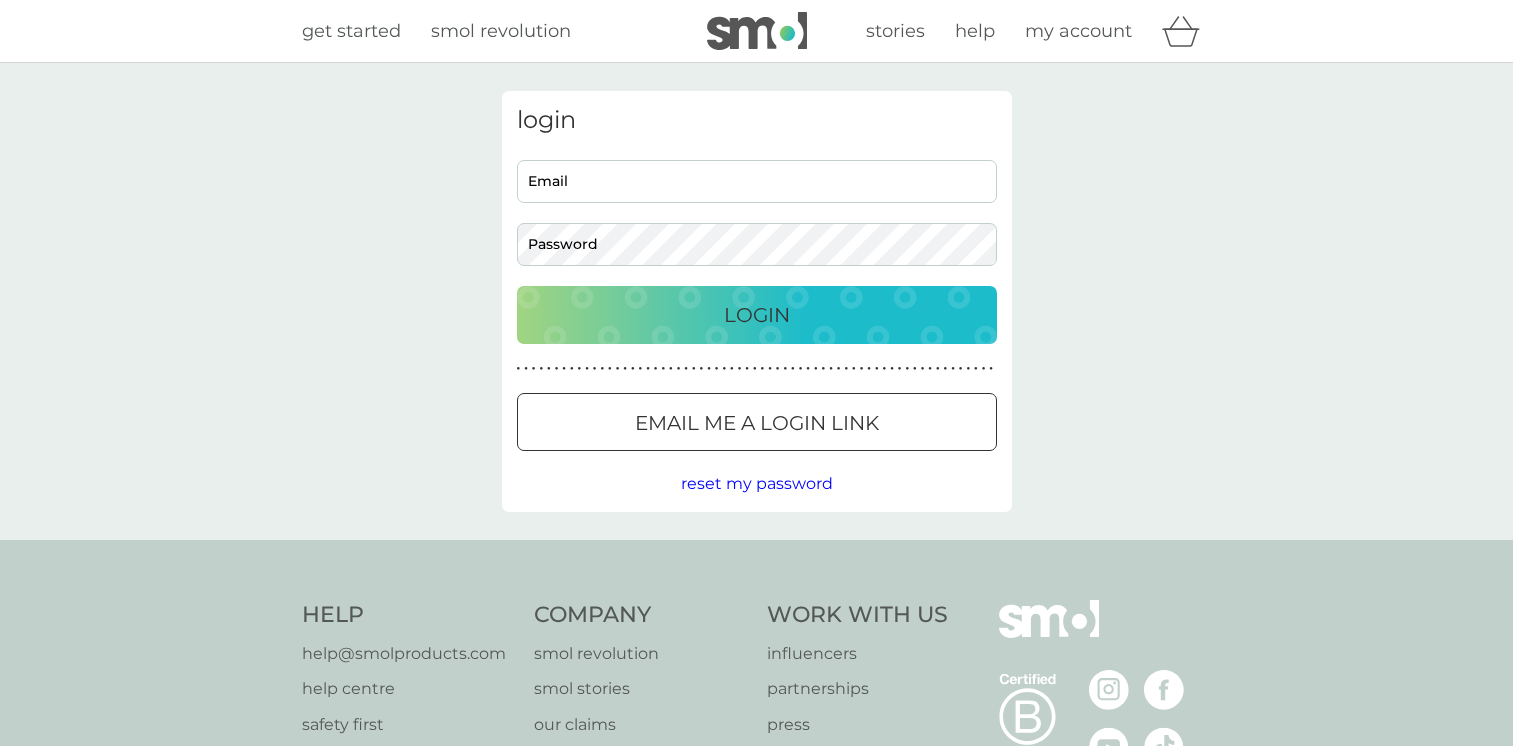 scroll, scrollTop: 0, scrollLeft: 0, axis: both 